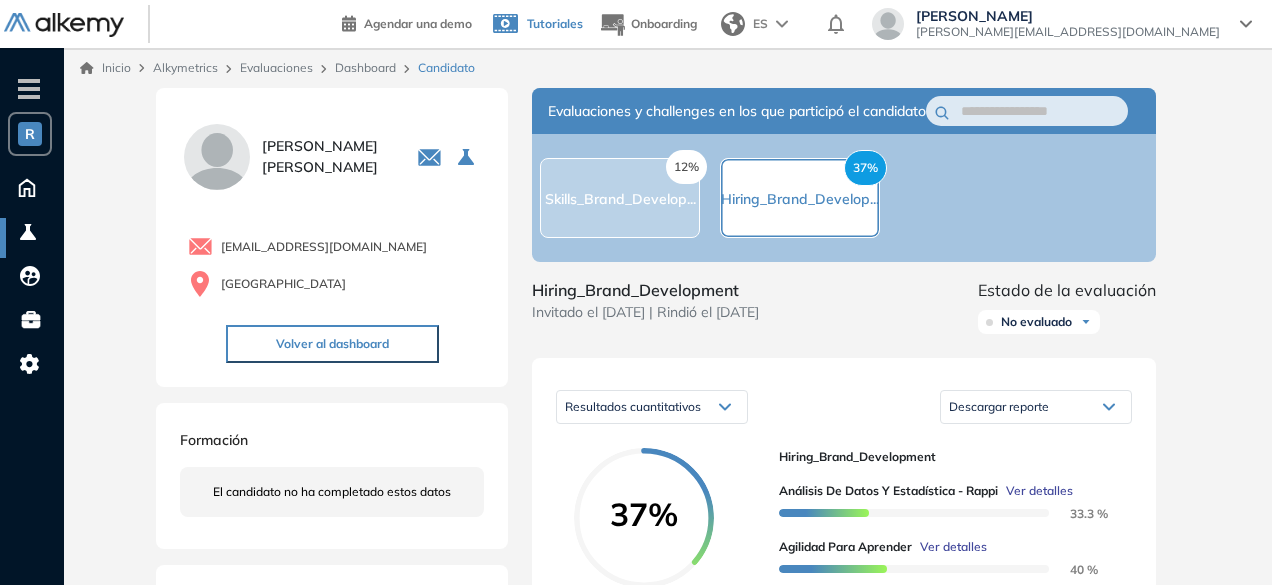 scroll, scrollTop: 214, scrollLeft: 0, axis: vertical 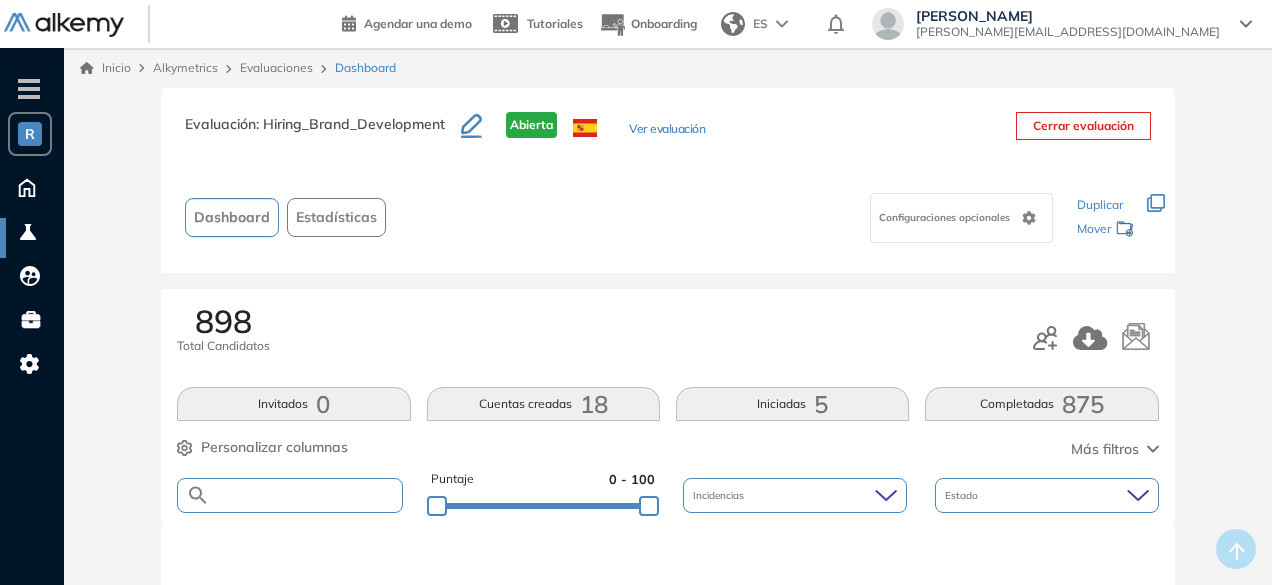 click at bounding box center [305, 495] 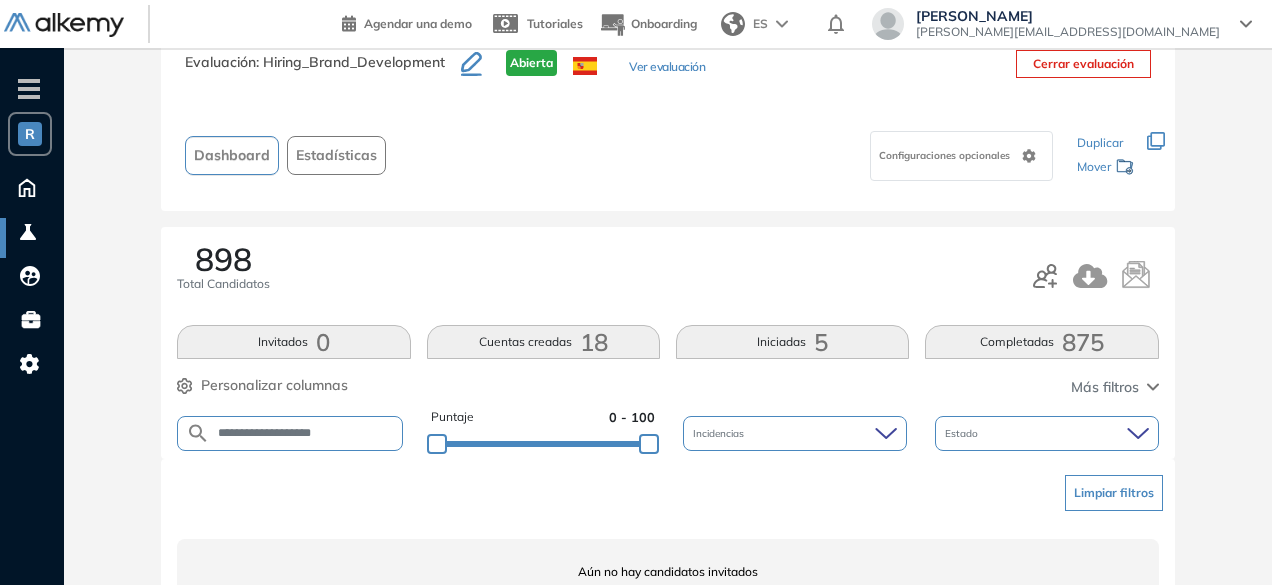 scroll, scrollTop: 74, scrollLeft: 0, axis: vertical 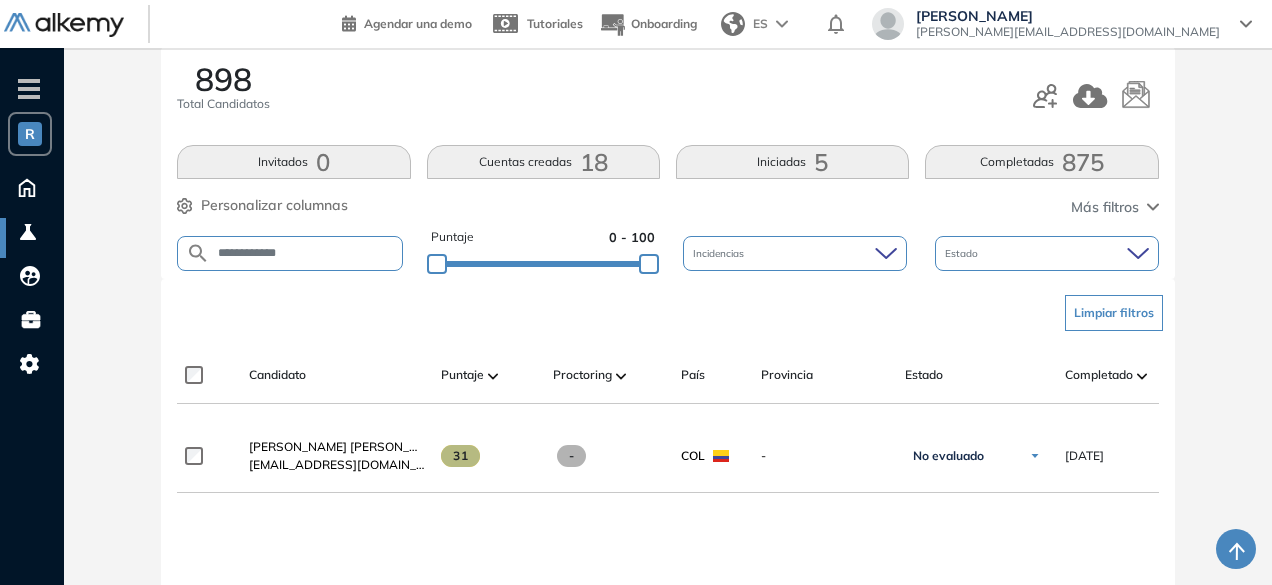 click on "**********" at bounding box center [289, 253] 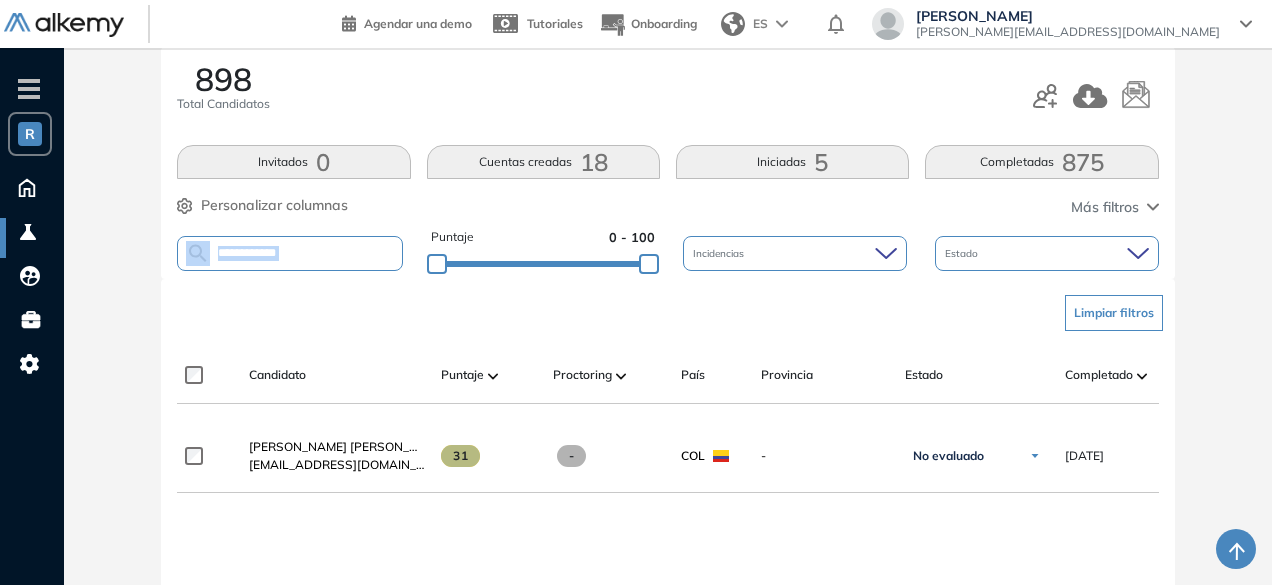 click on "**********" at bounding box center [289, 253] 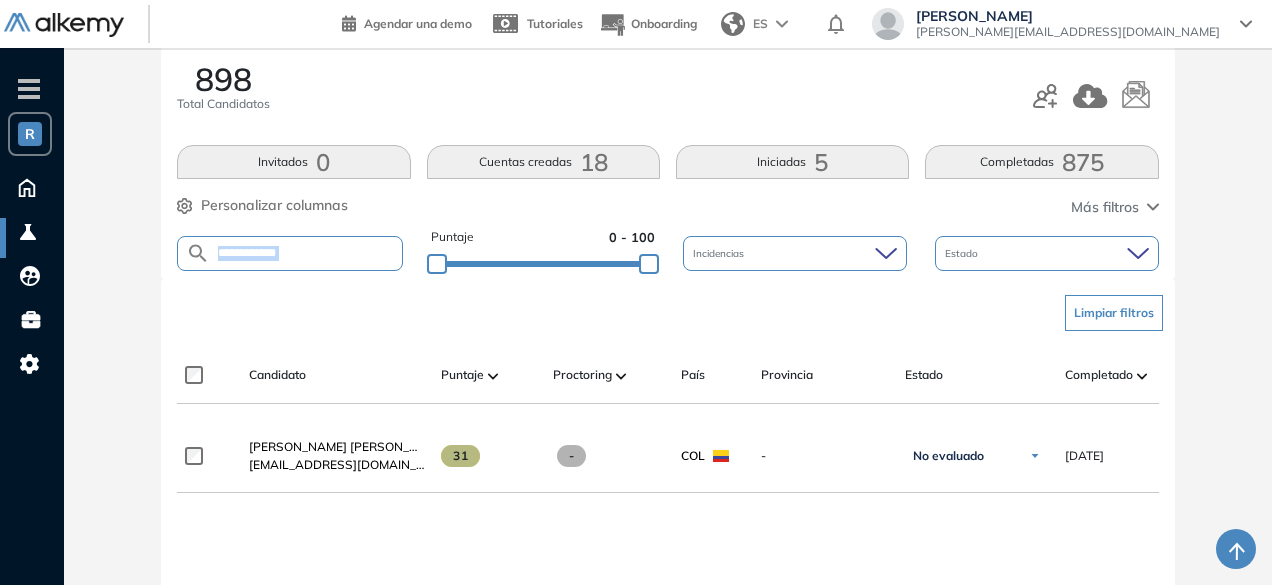 click on "**********" at bounding box center (289, 253) 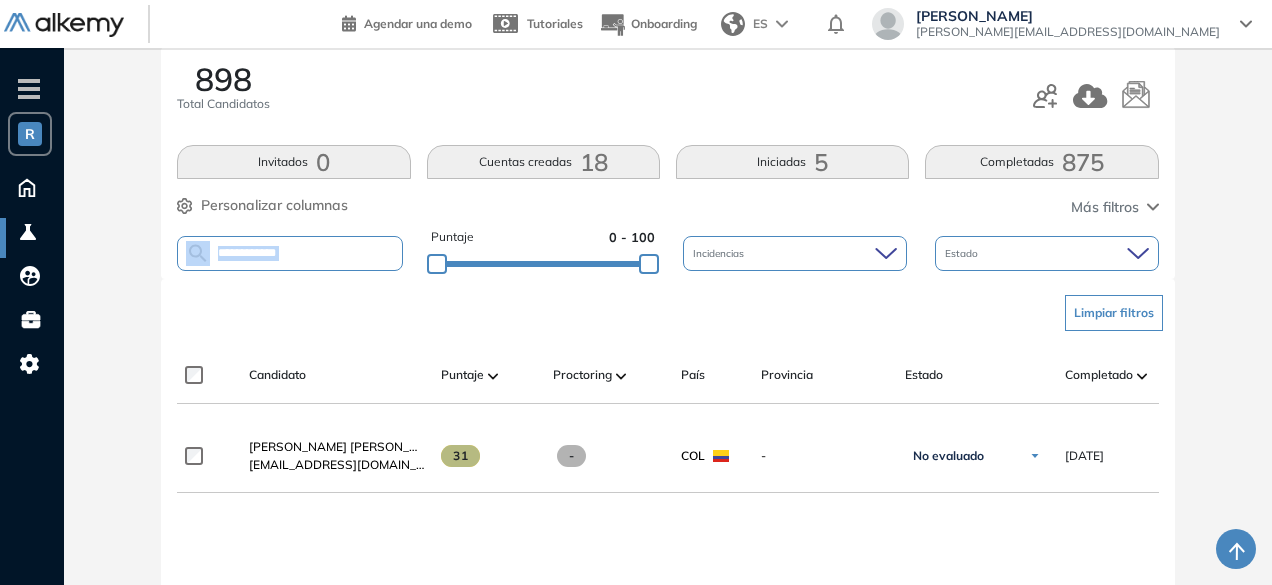 drag, startPoint x: 317, startPoint y: 243, endPoint x: 310, endPoint y: 254, distance: 13.038404 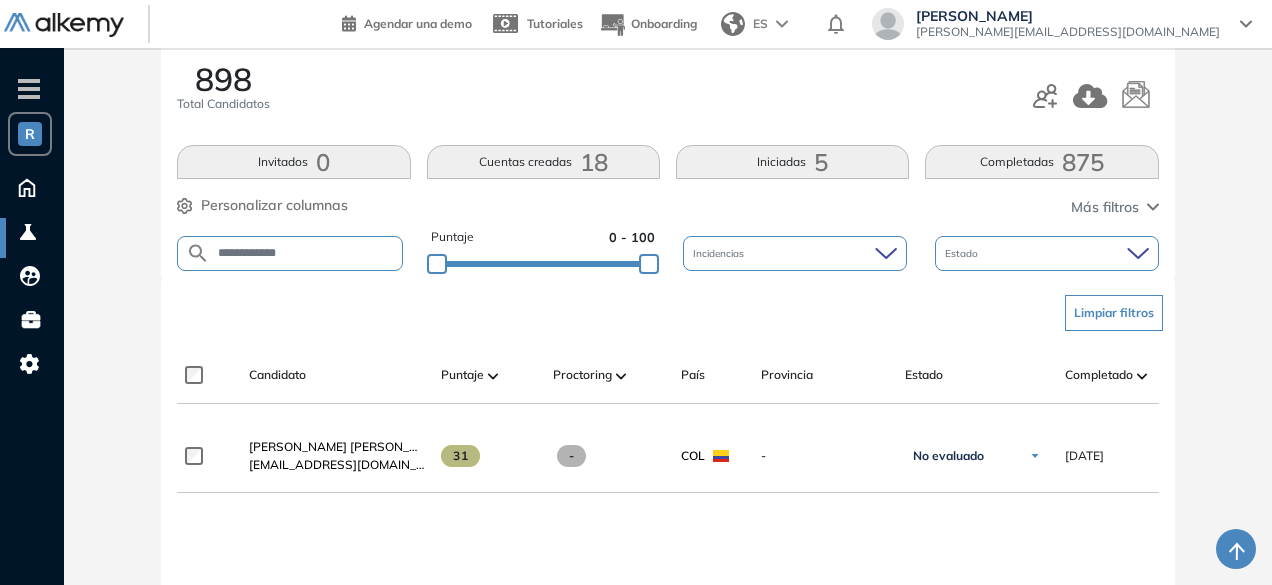 click on "**********" at bounding box center (305, 253) 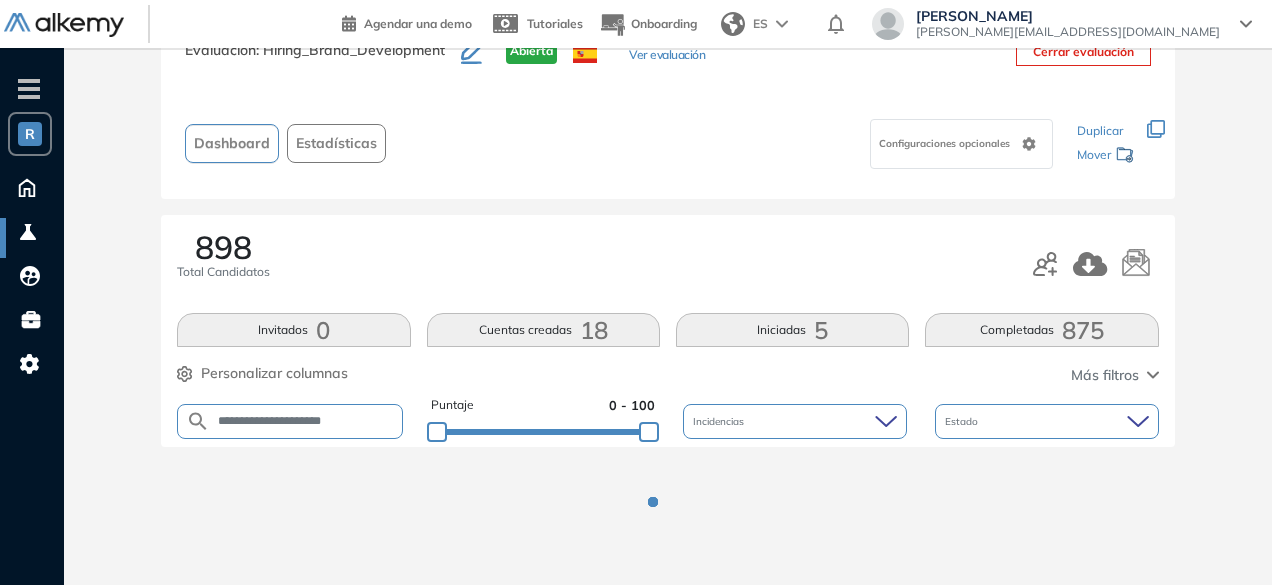 scroll, scrollTop: 154, scrollLeft: 0, axis: vertical 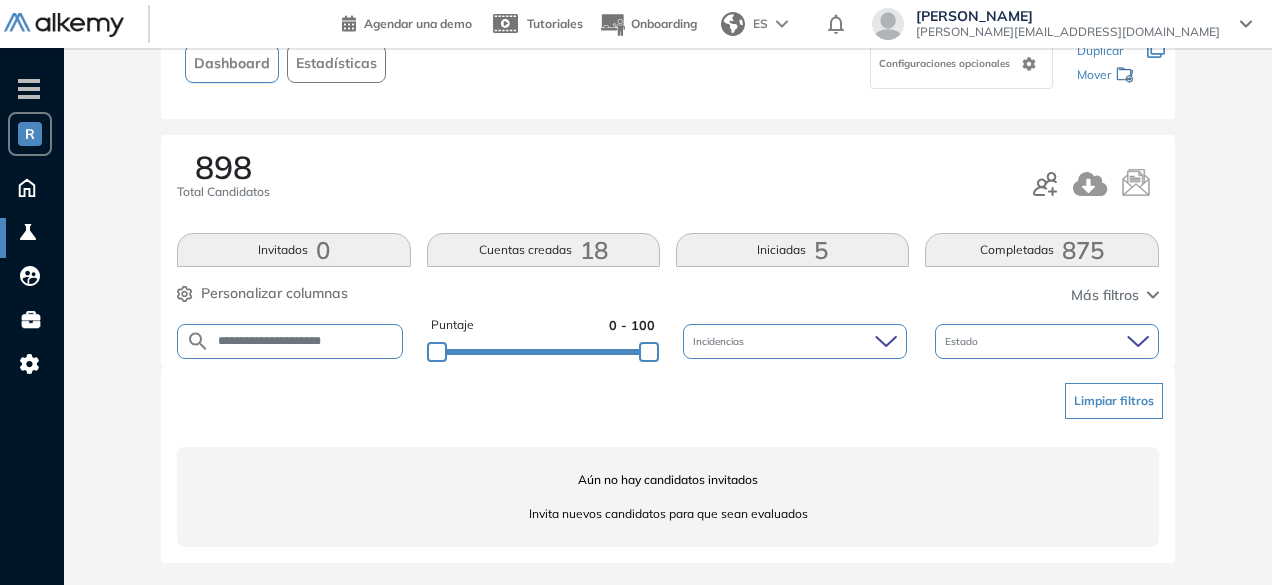click on "**********" at bounding box center [305, 341] 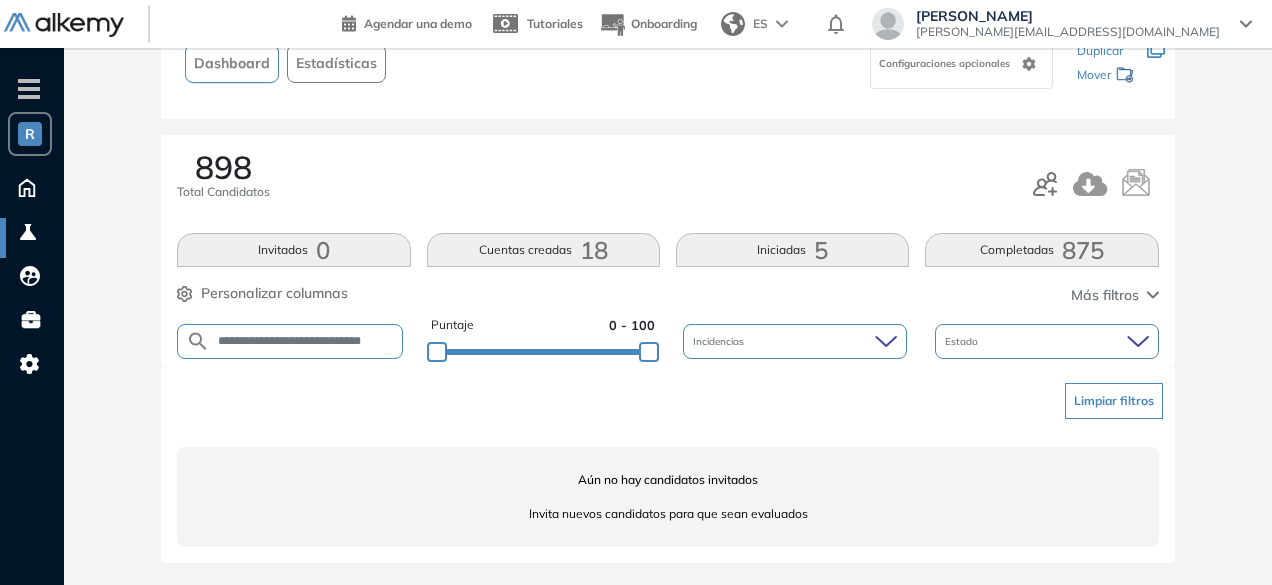 scroll, scrollTop: 0, scrollLeft: 12, axis: horizontal 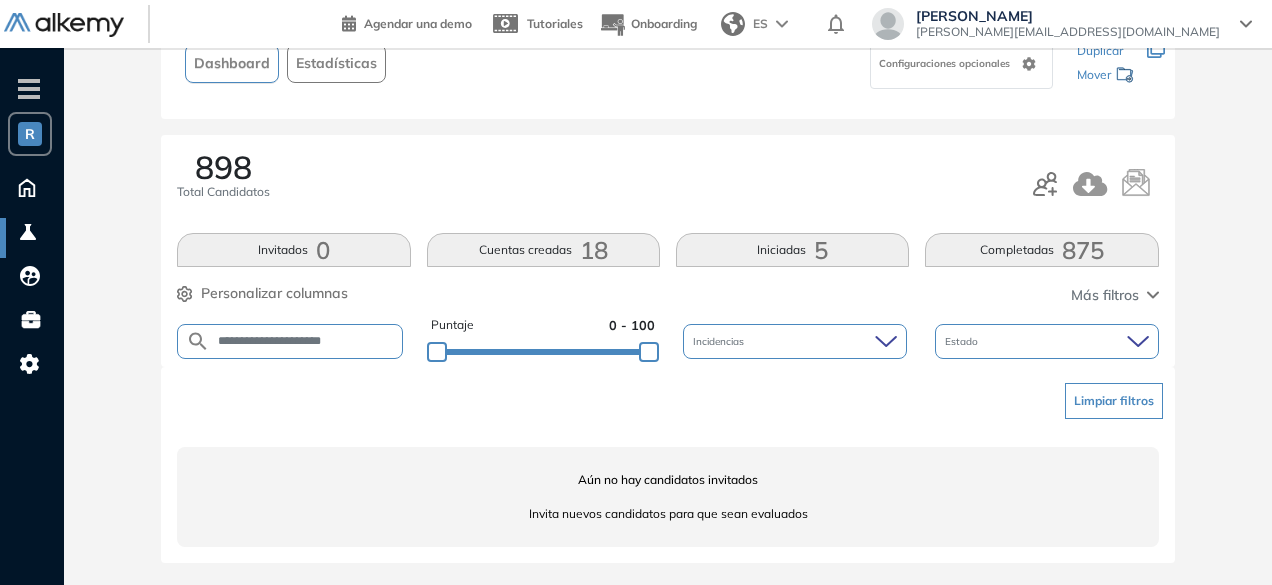 drag, startPoint x: 291, startPoint y: 337, endPoint x: 252, endPoint y: 331, distance: 39.45884 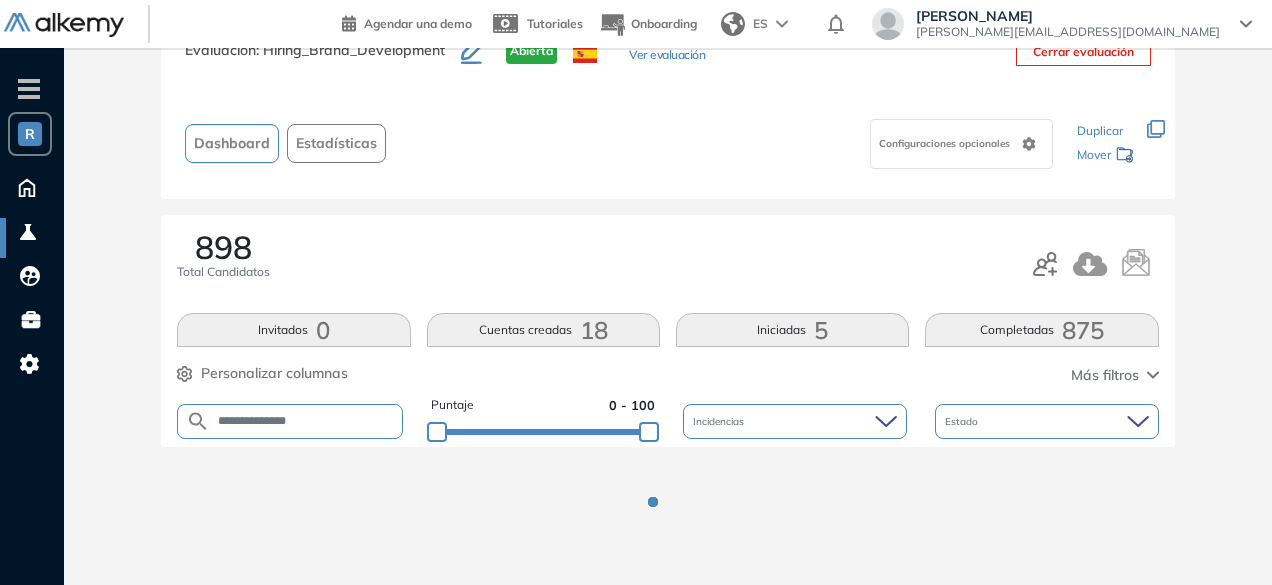 scroll, scrollTop: 154, scrollLeft: 0, axis: vertical 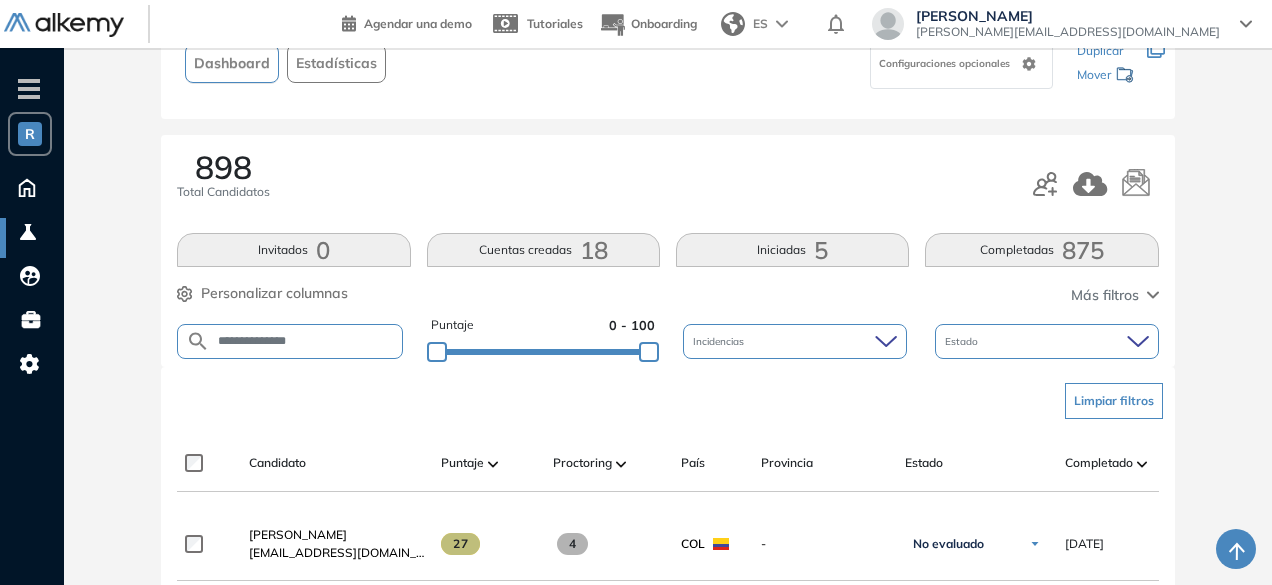 click on "**********" at bounding box center [306, 341] 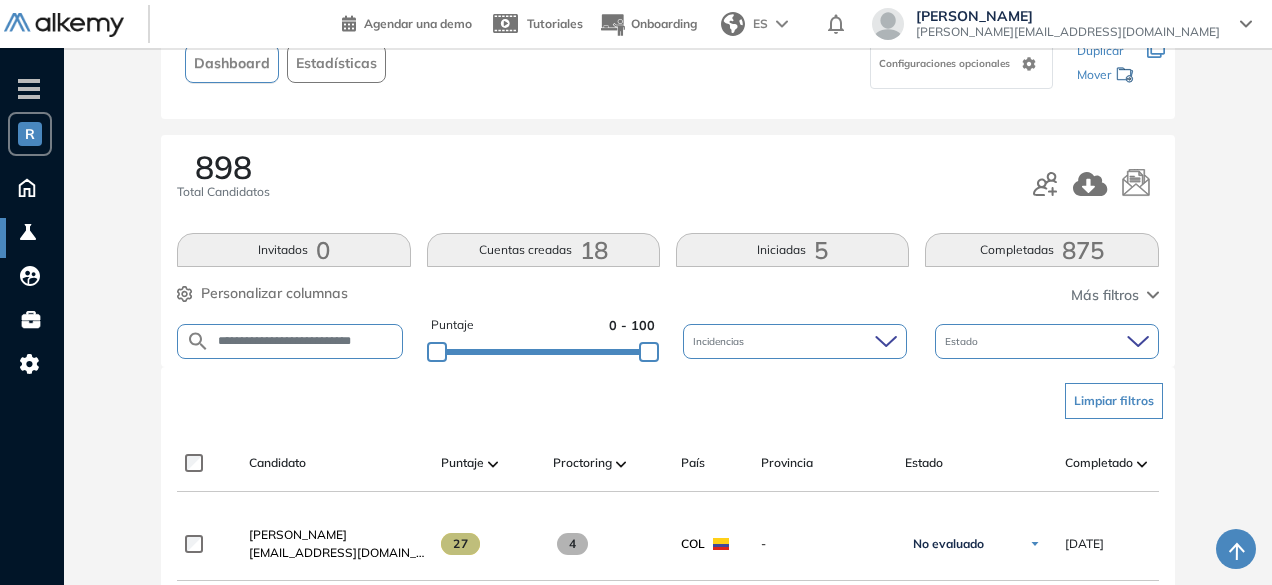 scroll, scrollTop: 0, scrollLeft: 16, axis: horizontal 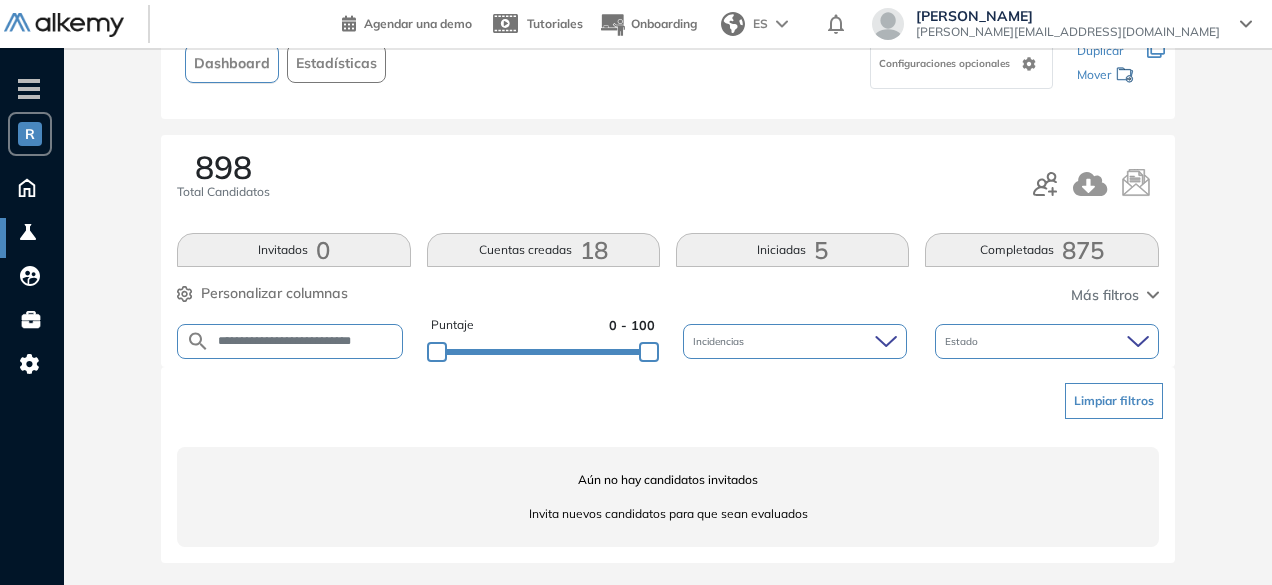click on "**********" at bounding box center (306, 341) 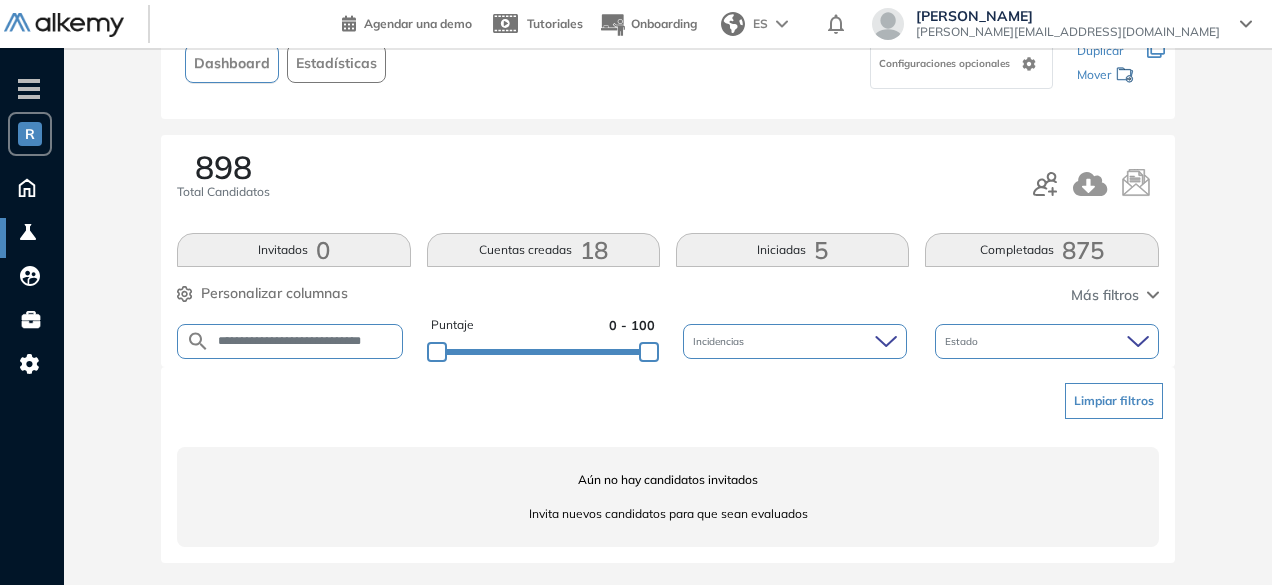 scroll, scrollTop: 0, scrollLeft: 1, axis: horizontal 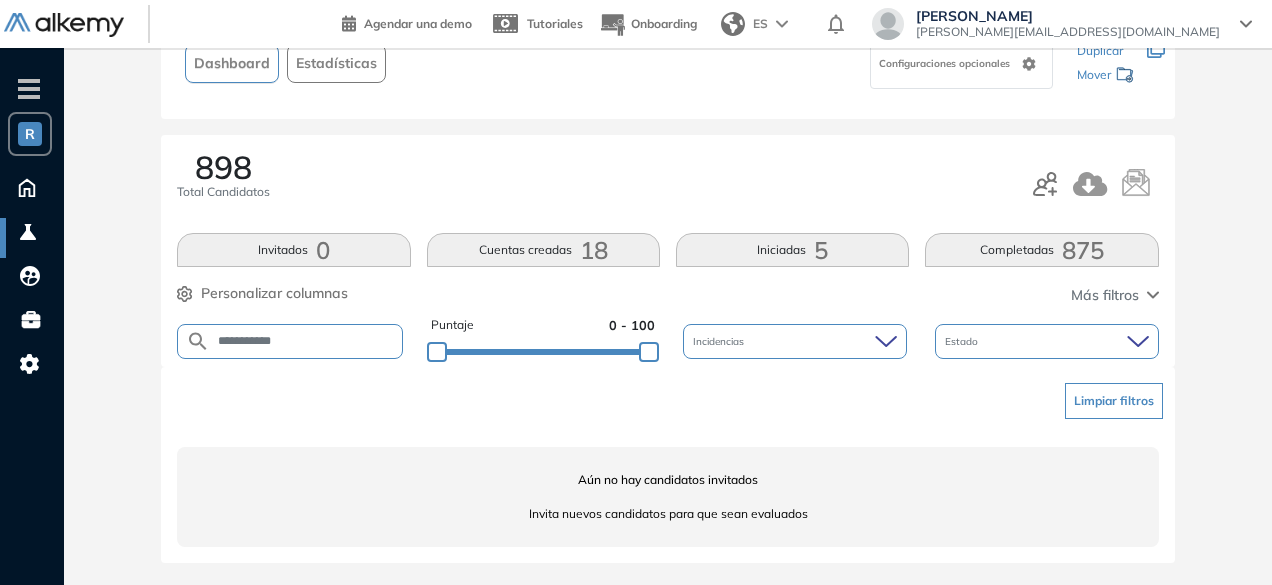 click on "**********" at bounding box center (306, 341) 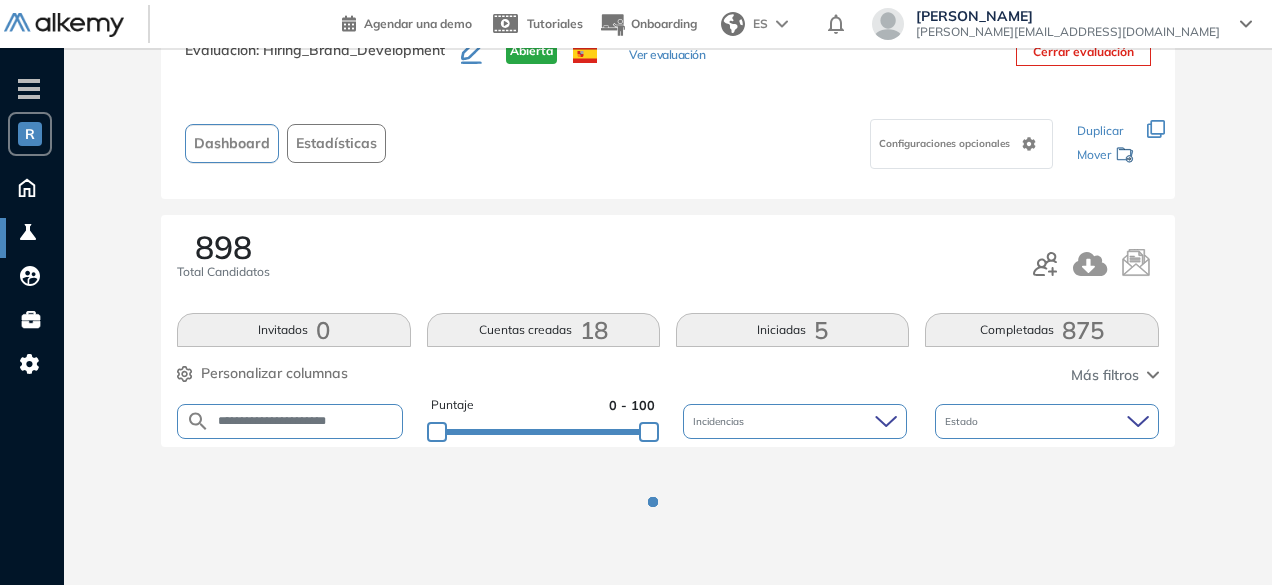 scroll, scrollTop: 154, scrollLeft: 0, axis: vertical 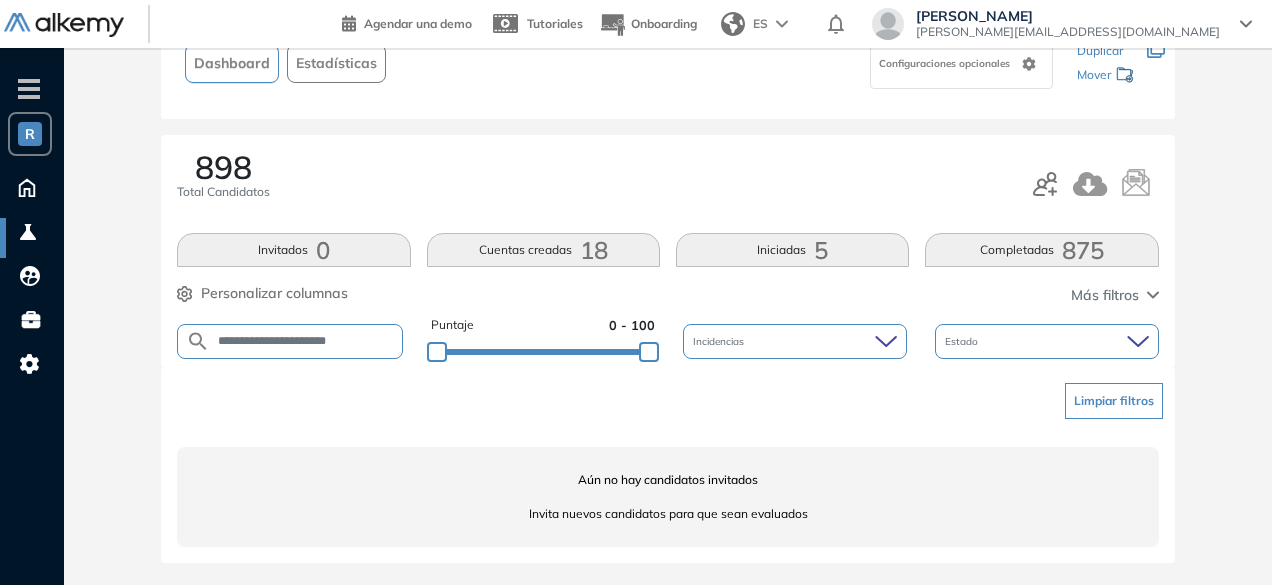 click on "**********" at bounding box center (306, 341) 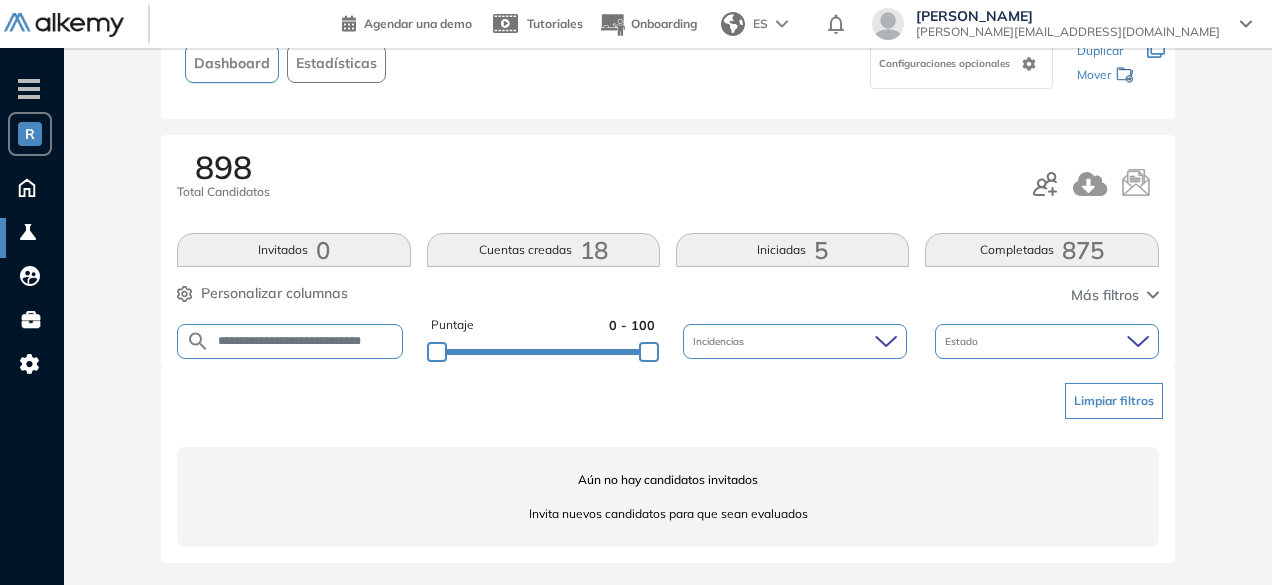 scroll, scrollTop: 0, scrollLeft: 16, axis: horizontal 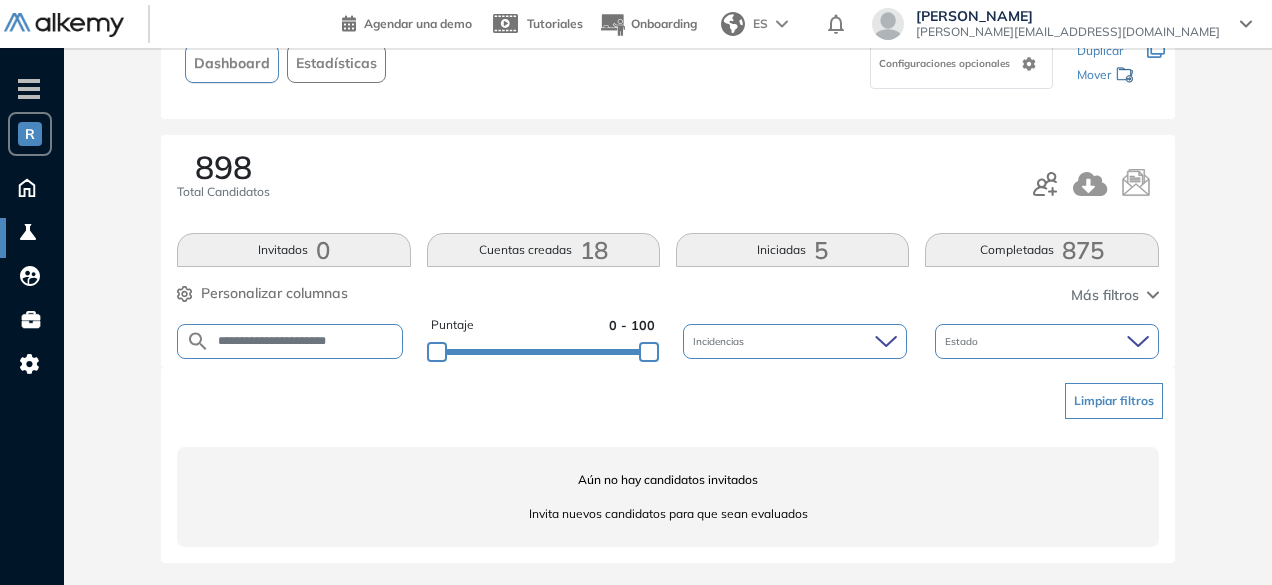 drag, startPoint x: 300, startPoint y: 339, endPoint x: 256, endPoint y: 334, distance: 44.28318 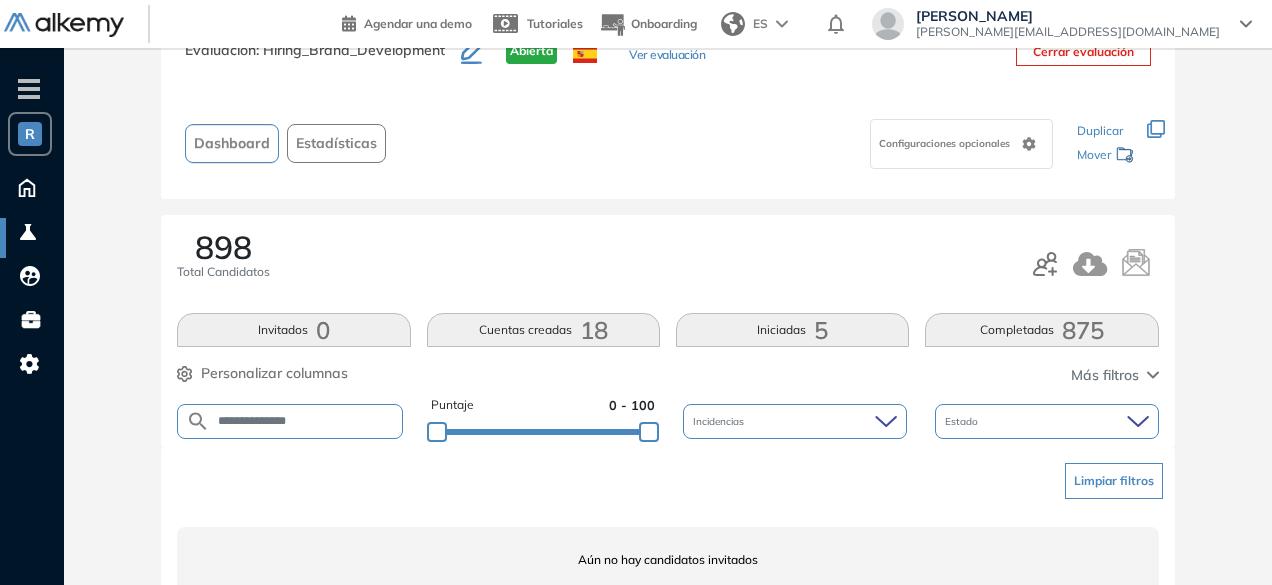 scroll, scrollTop: 154, scrollLeft: 0, axis: vertical 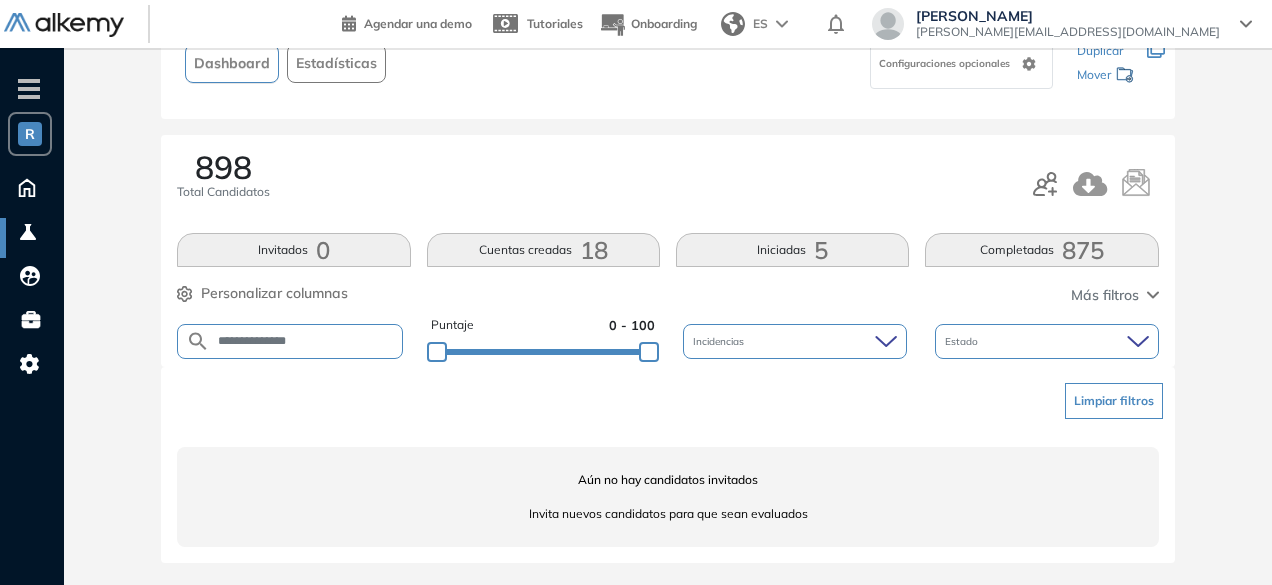 click on "**********" at bounding box center (306, 341) 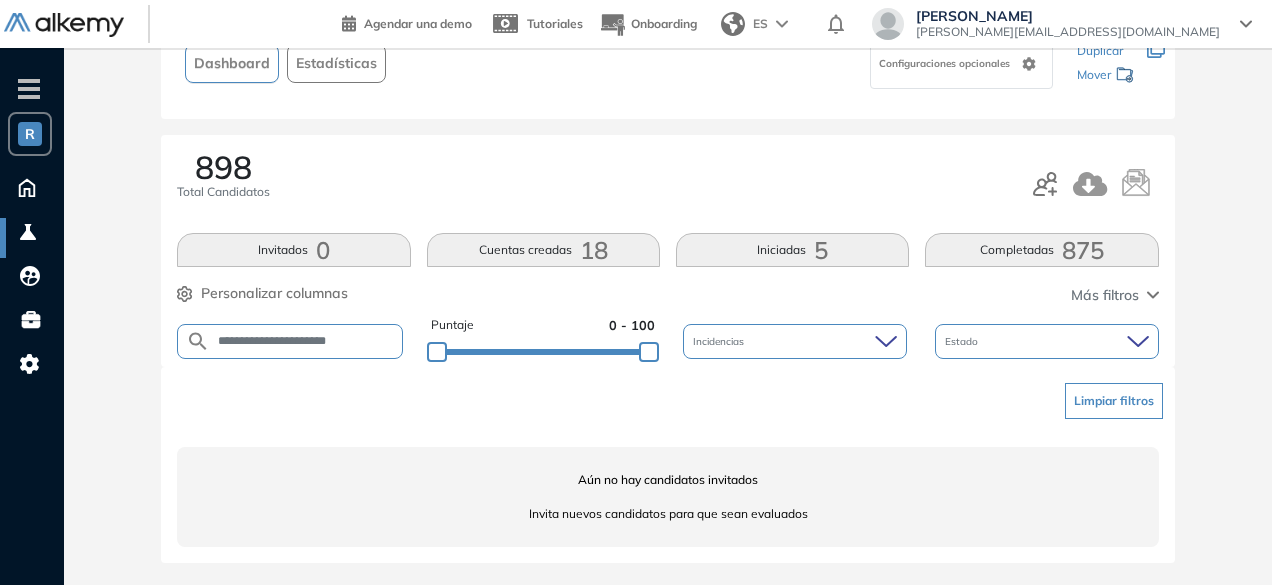 drag, startPoint x: 253, startPoint y: 344, endPoint x: 210, endPoint y: 341, distance: 43.104523 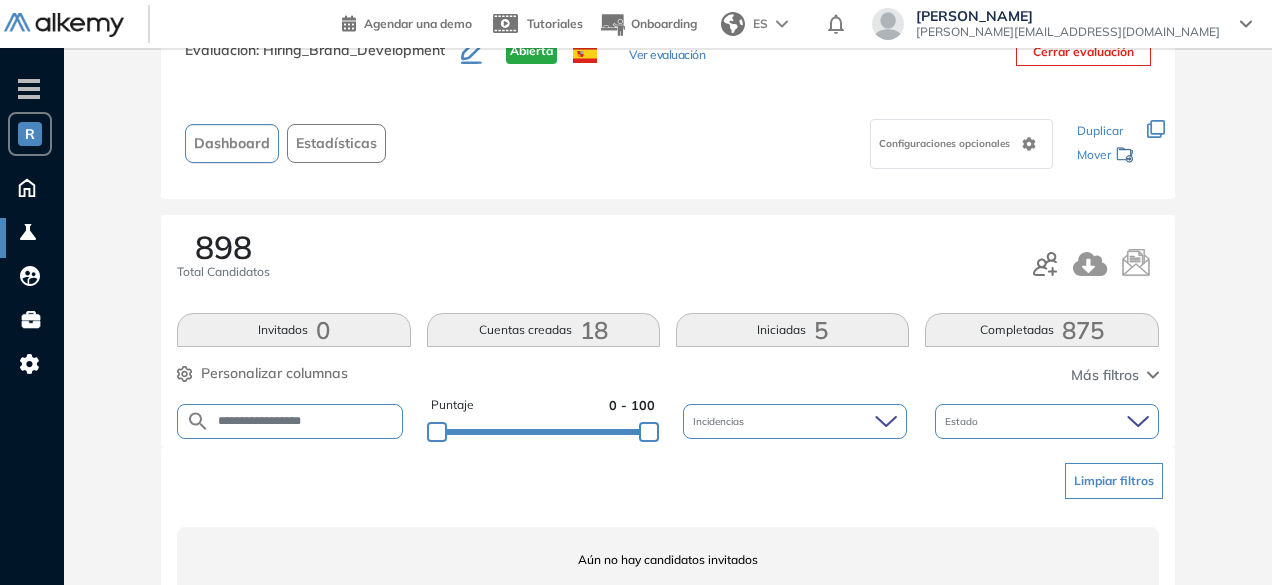 scroll, scrollTop: 154, scrollLeft: 0, axis: vertical 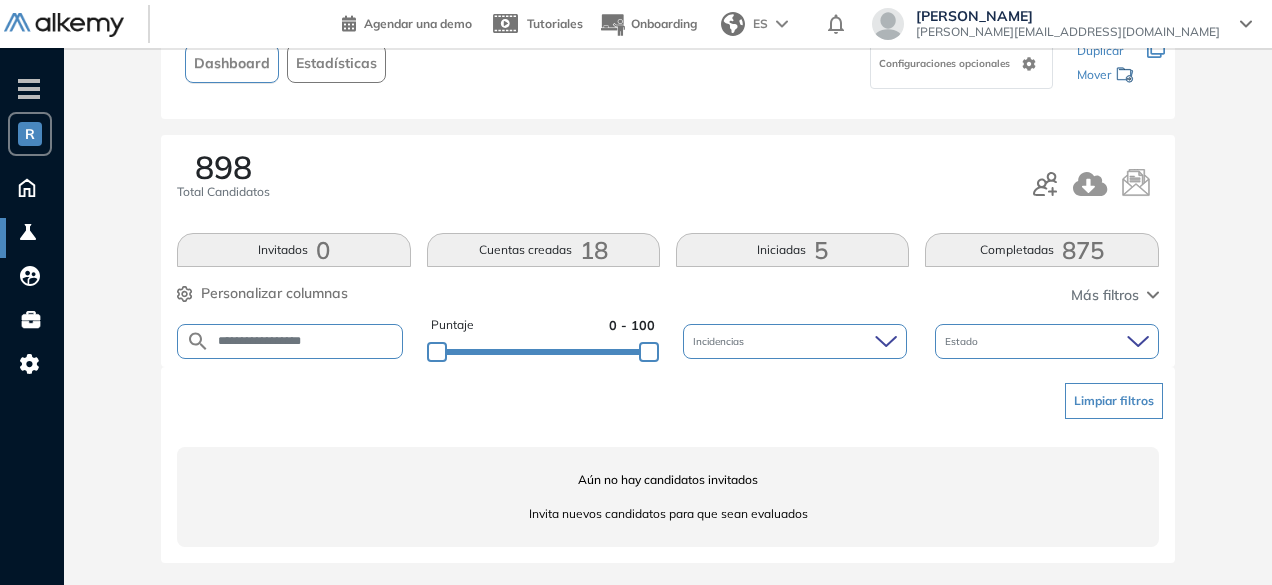 click on "**********" at bounding box center (306, 341) 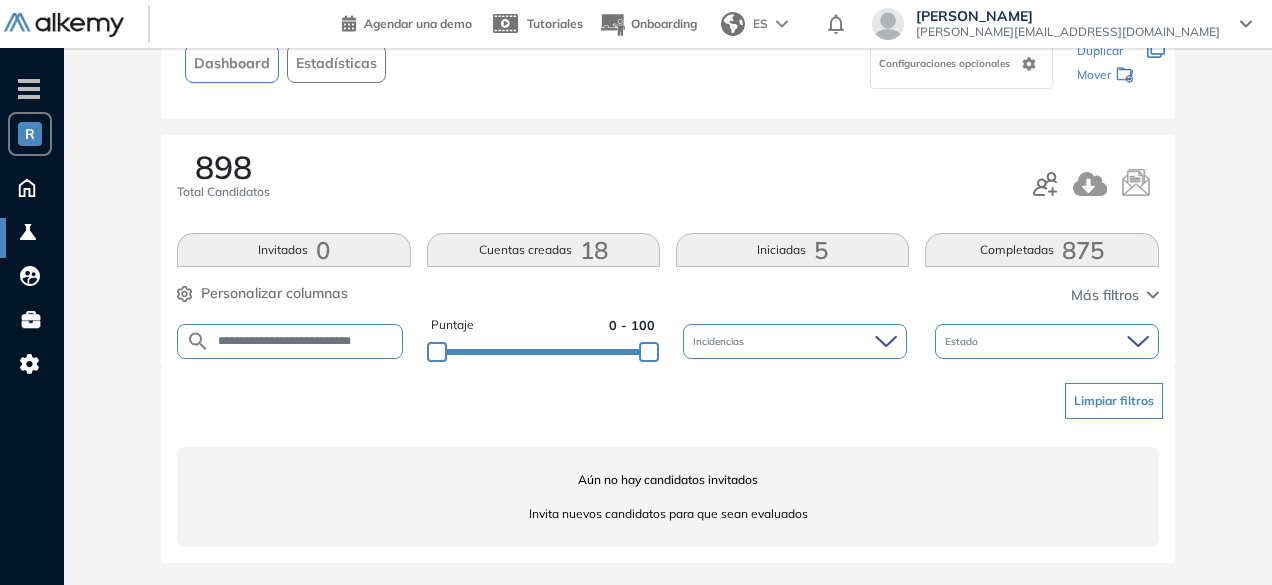 scroll, scrollTop: 0, scrollLeft: 25, axis: horizontal 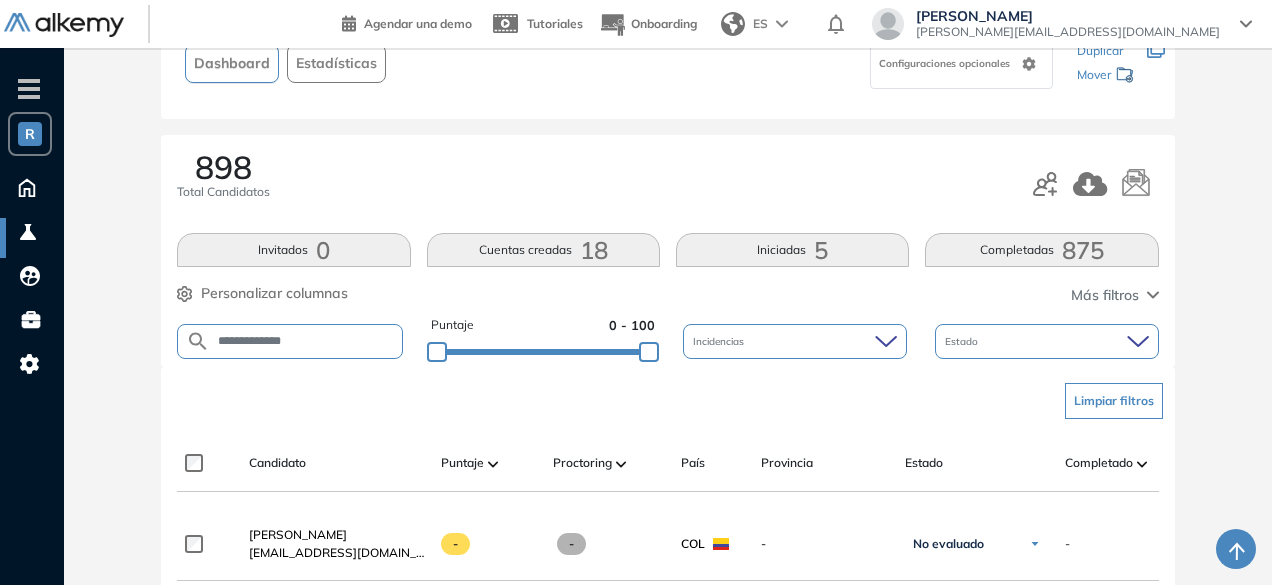 click on "**********" at bounding box center (306, 341) 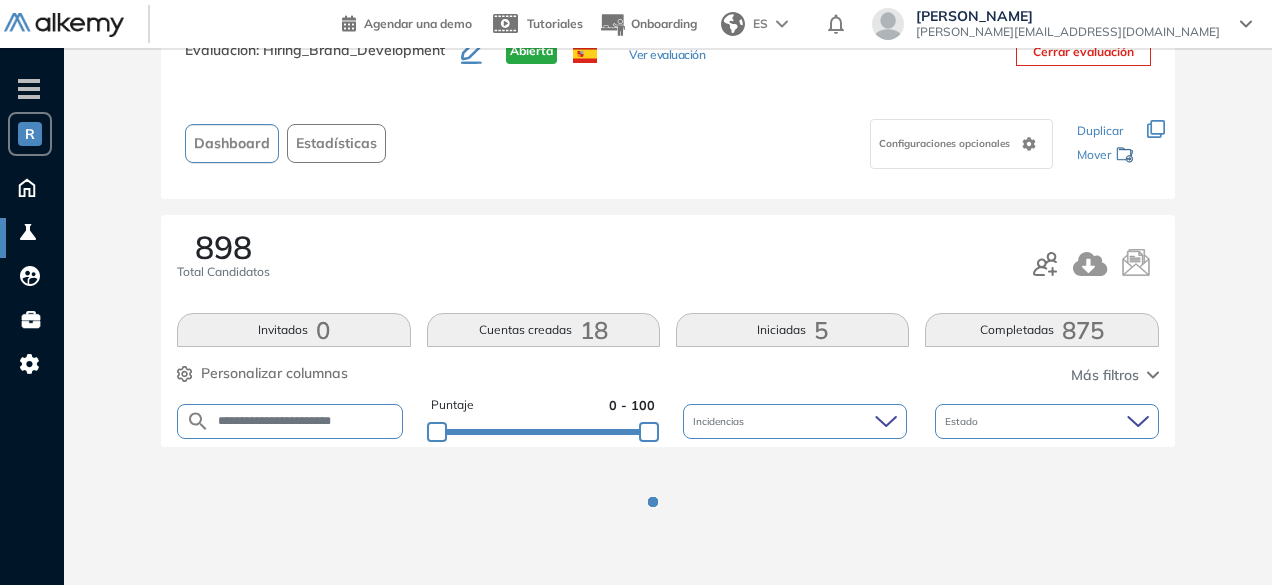 scroll, scrollTop: 154, scrollLeft: 0, axis: vertical 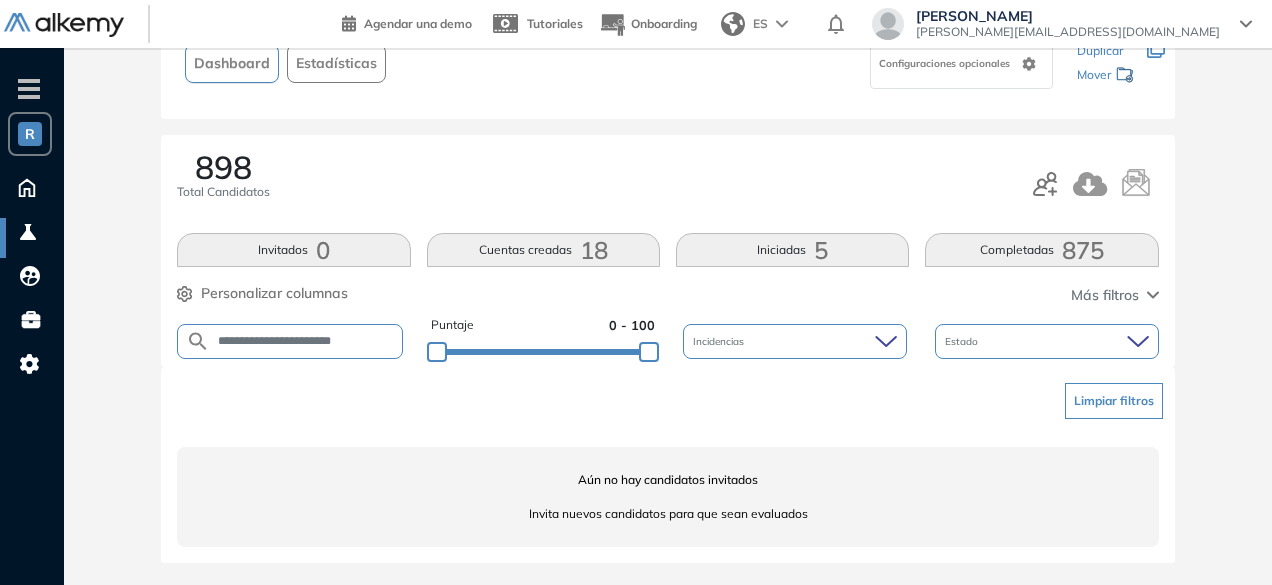 drag, startPoint x: 288, startPoint y: 341, endPoint x: 246, endPoint y: 344, distance: 42.107006 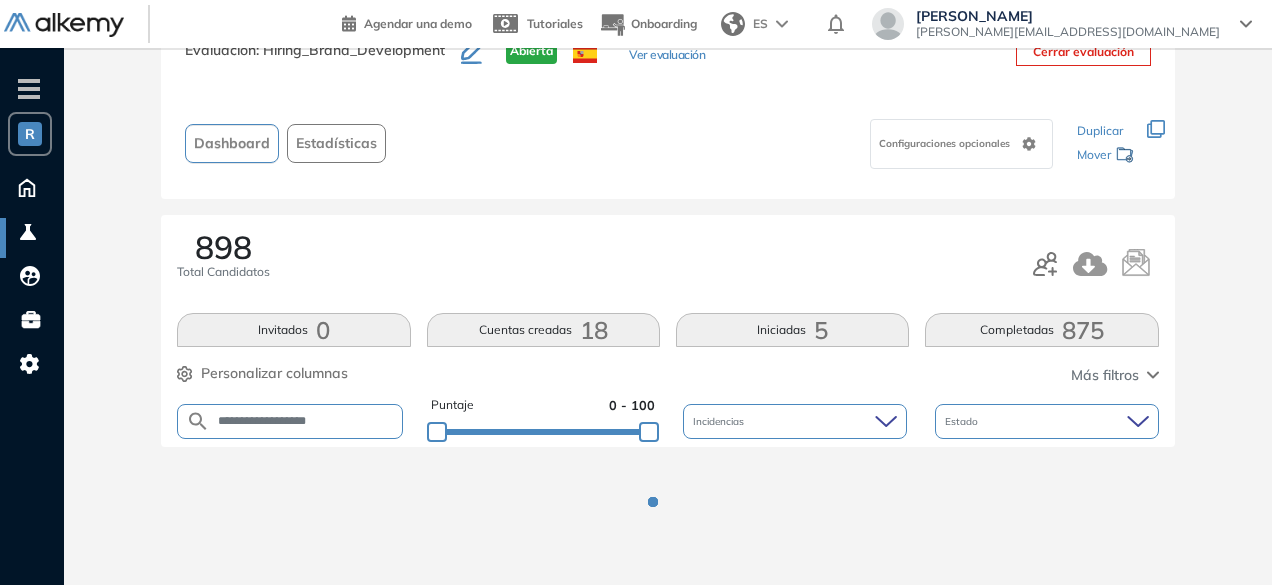 scroll, scrollTop: 154, scrollLeft: 0, axis: vertical 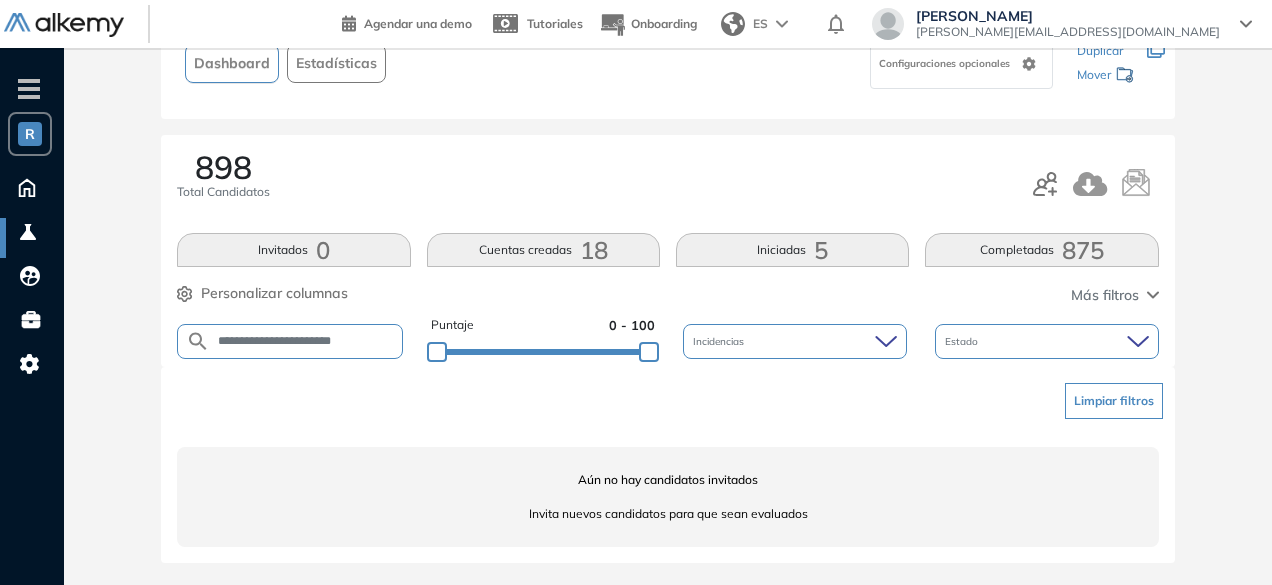drag, startPoint x: 254, startPoint y: 344, endPoint x: 210, endPoint y: 341, distance: 44.102154 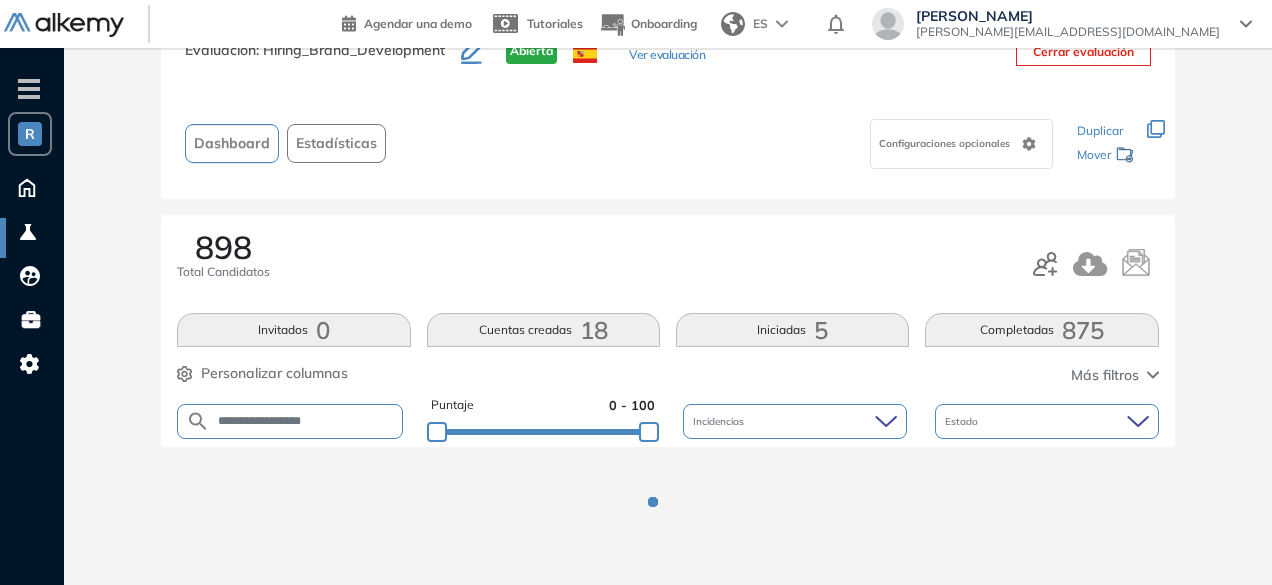 scroll, scrollTop: 154, scrollLeft: 0, axis: vertical 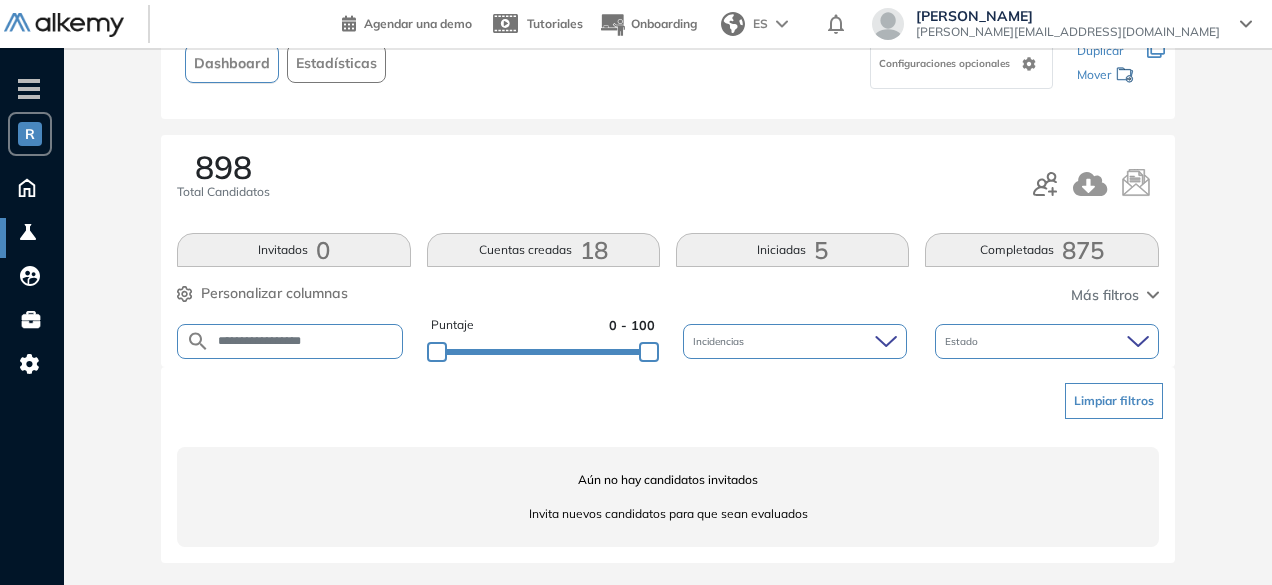 click on "**********" at bounding box center [290, 341] 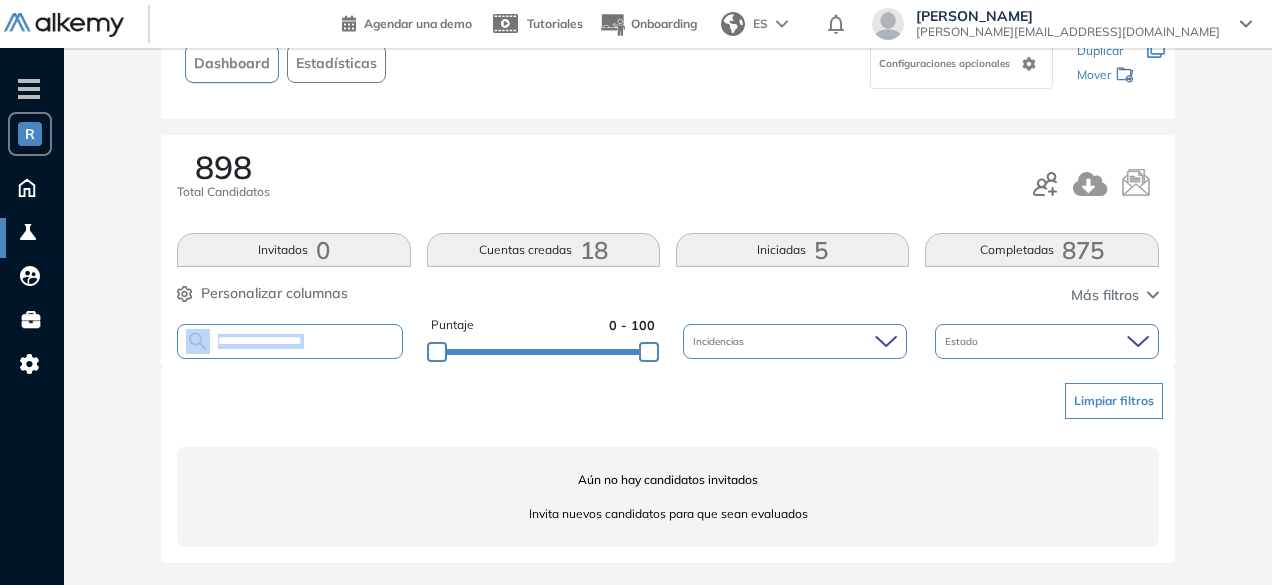 click on "**********" at bounding box center [290, 341] 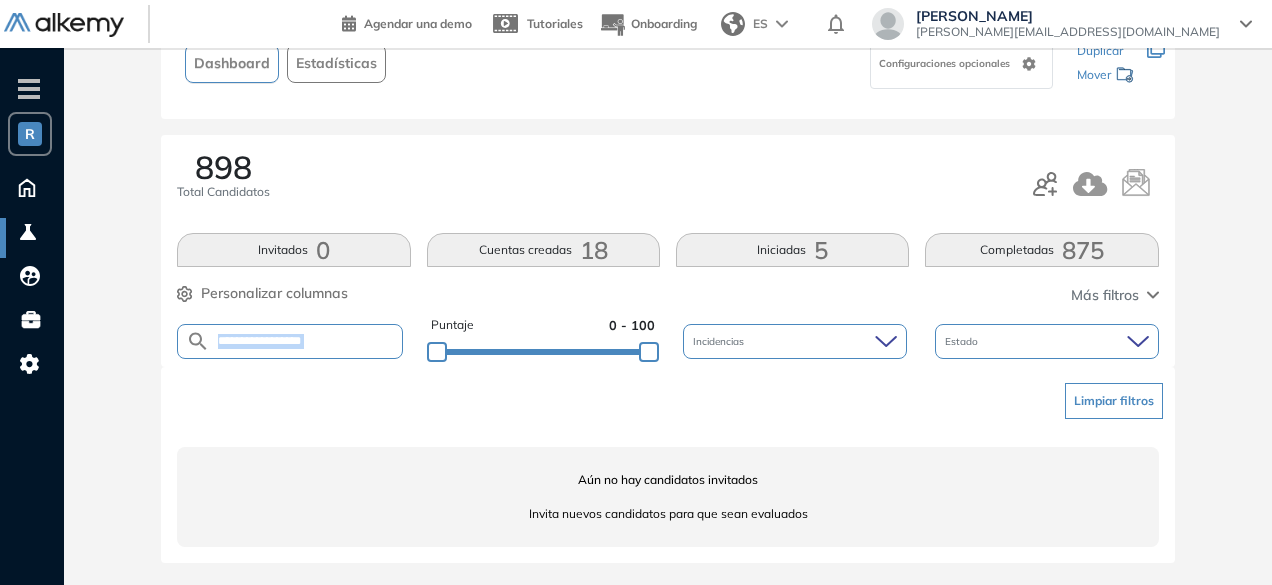 click on "**********" at bounding box center [290, 341] 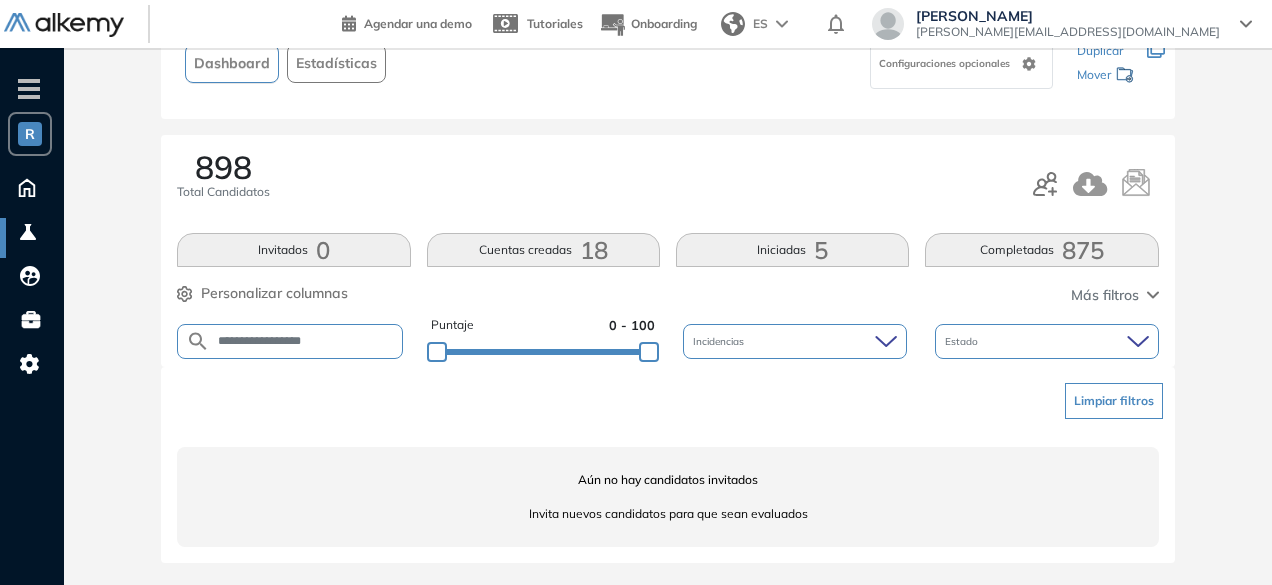 click on "**********" at bounding box center [290, 341] 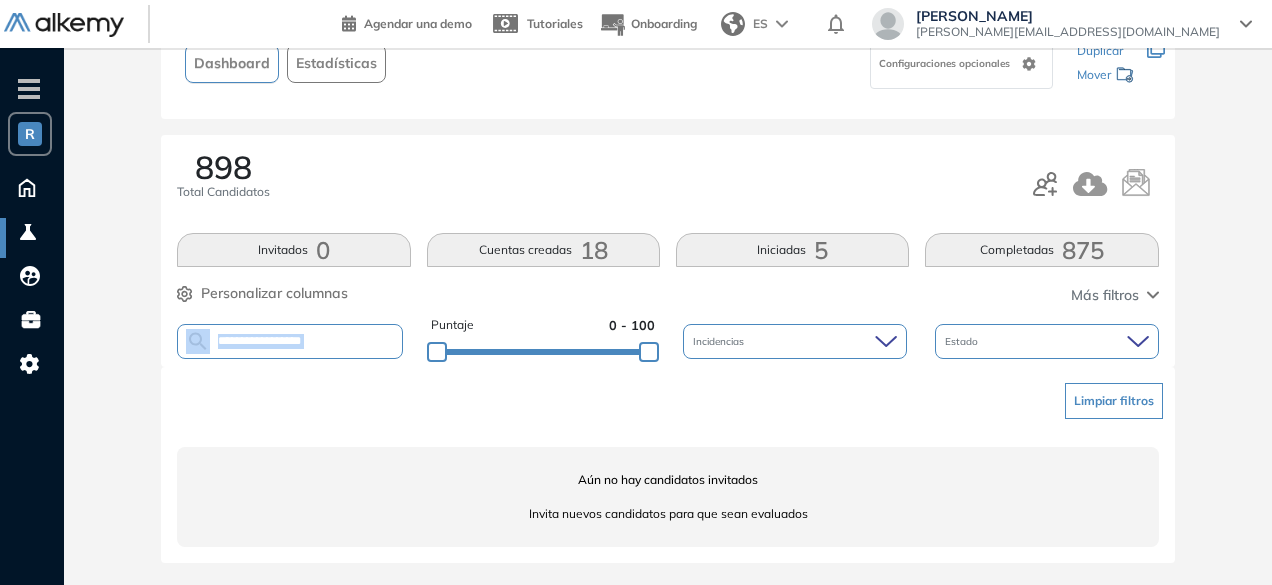 click on "**********" at bounding box center [290, 341] 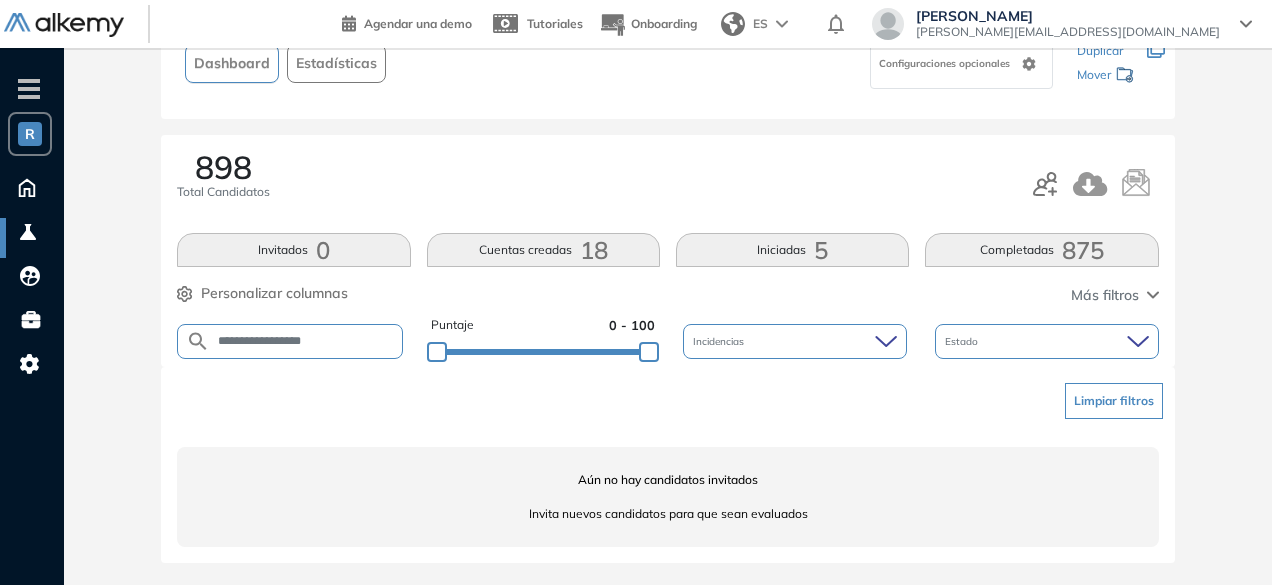 click on "**********" at bounding box center (306, 341) 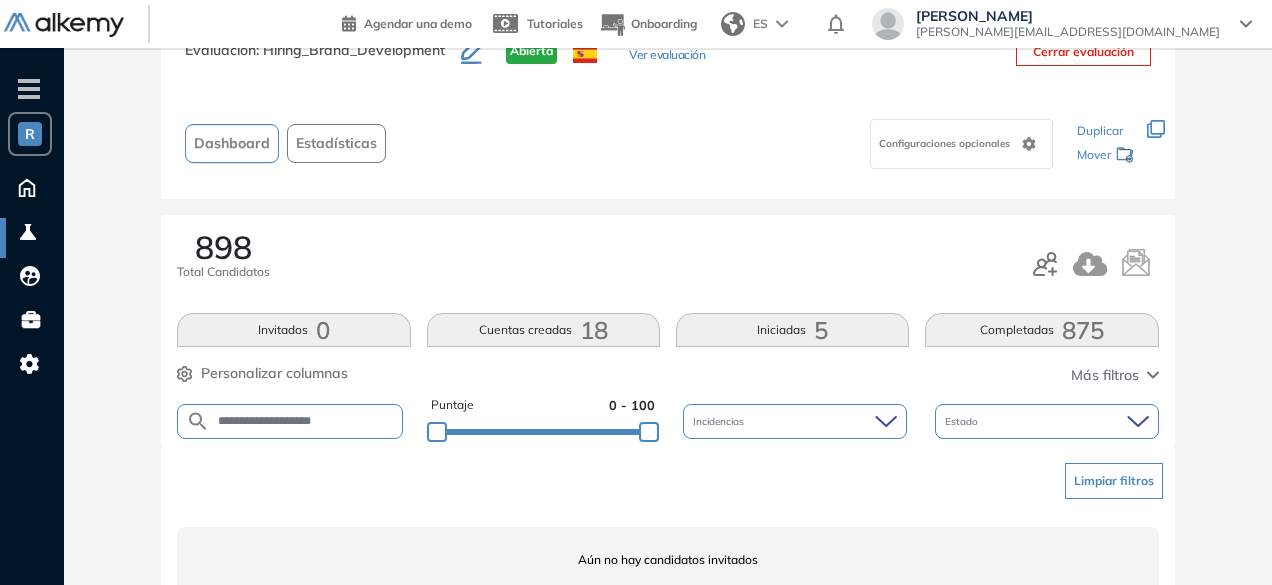 scroll, scrollTop: 154, scrollLeft: 0, axis: vertical 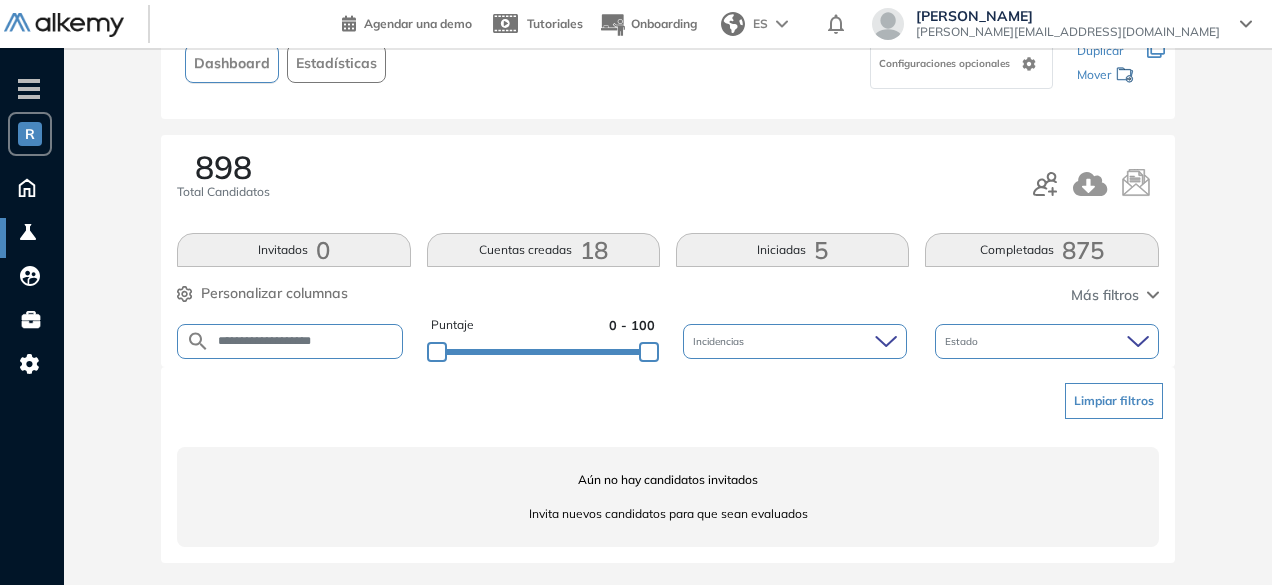 drag, startPoint x: 294, startPoint y: 341, endPoint x: 258, endPoint y: 339, distance: 36.05551 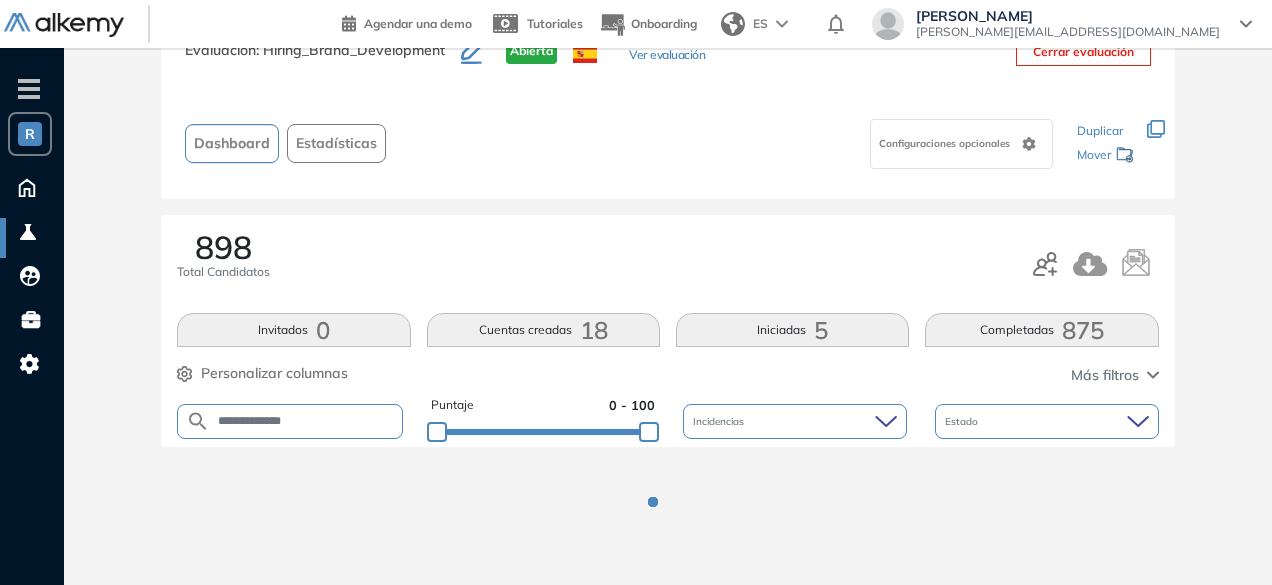 scroll, scrollTop: 154, scrollLeft: 0, axis: vertical 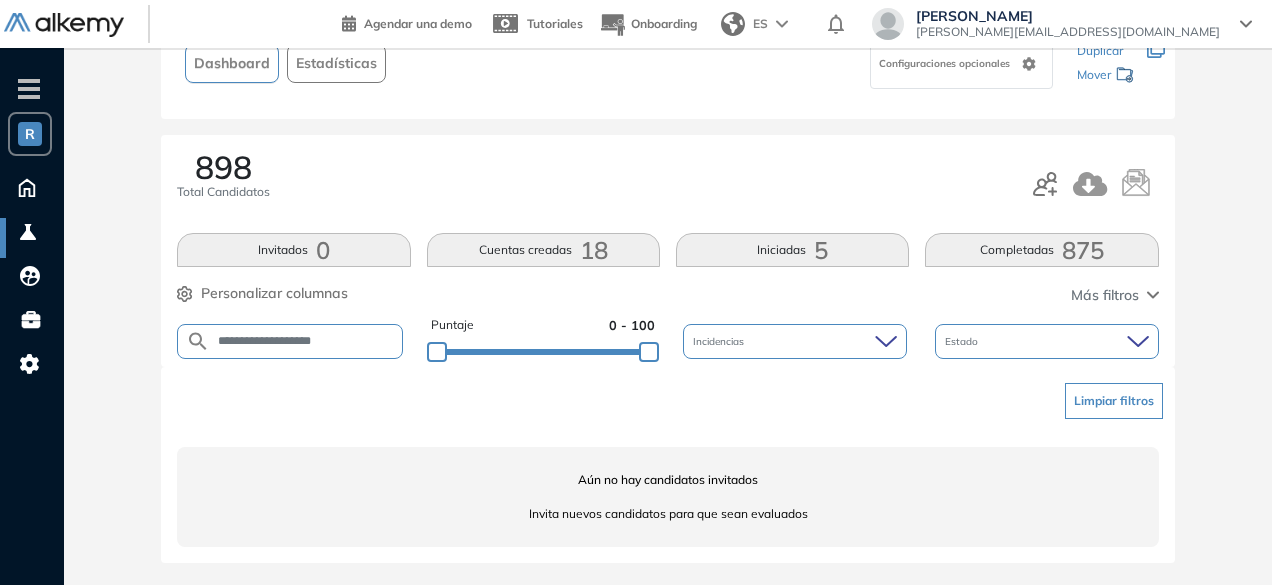 click on "**********" at bounding box center [306, 341] 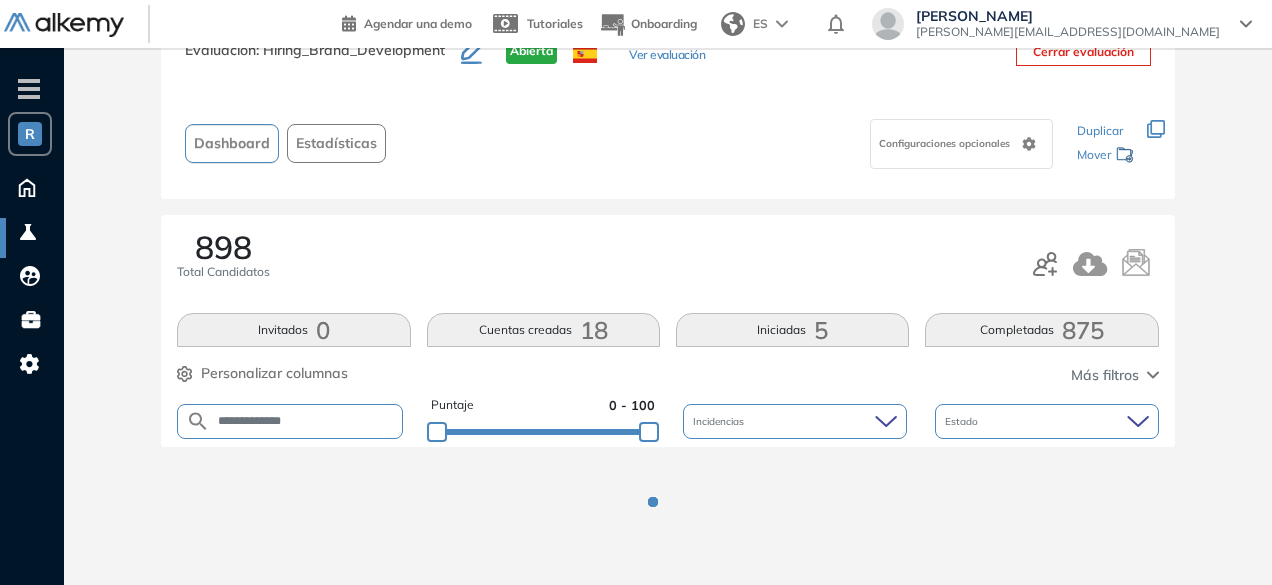 scroll, scrollTop: 154, scrollLeft: 0, axis: vertical 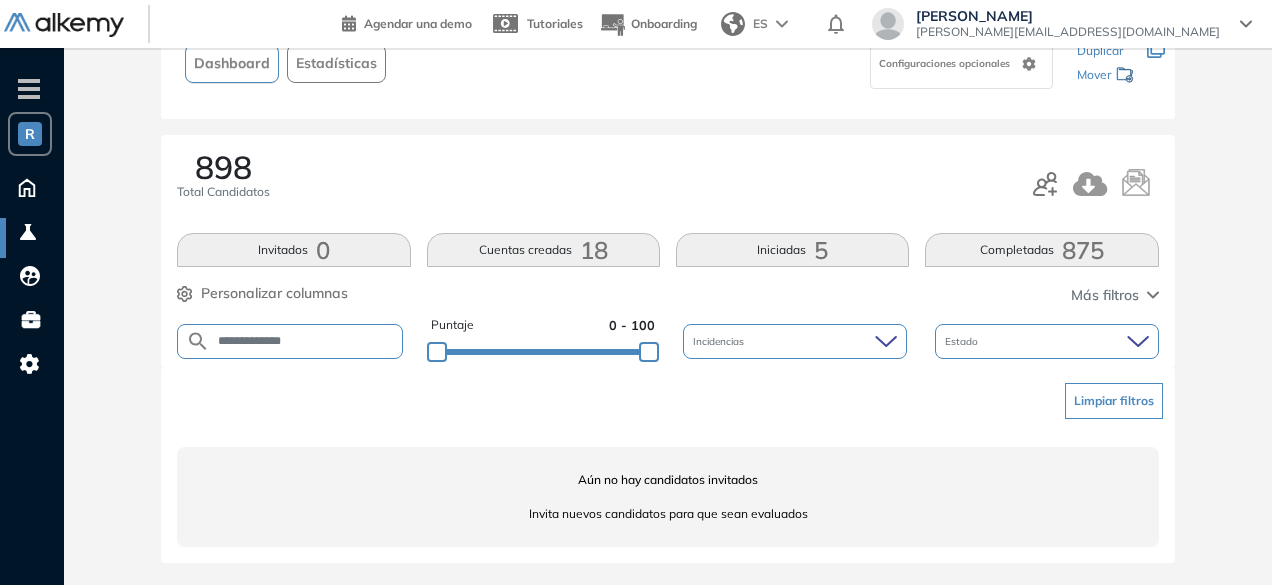 click on "**********" at bounding box center [306, 341] 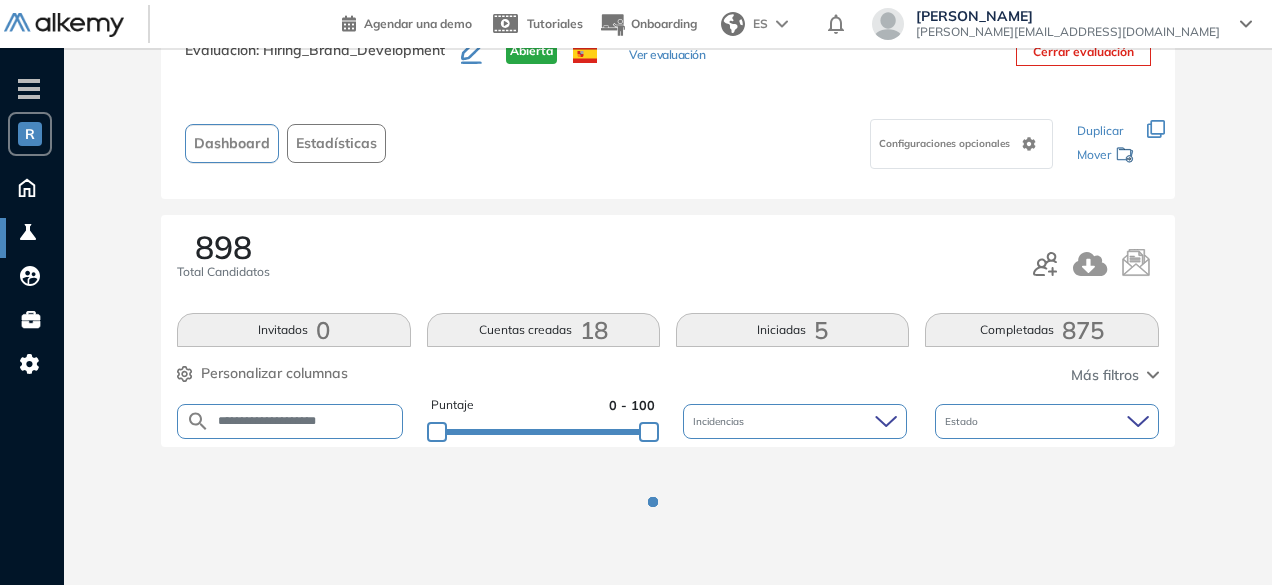 scroll, scrollTop: 154, scrollLeft: 0, axis: vertical 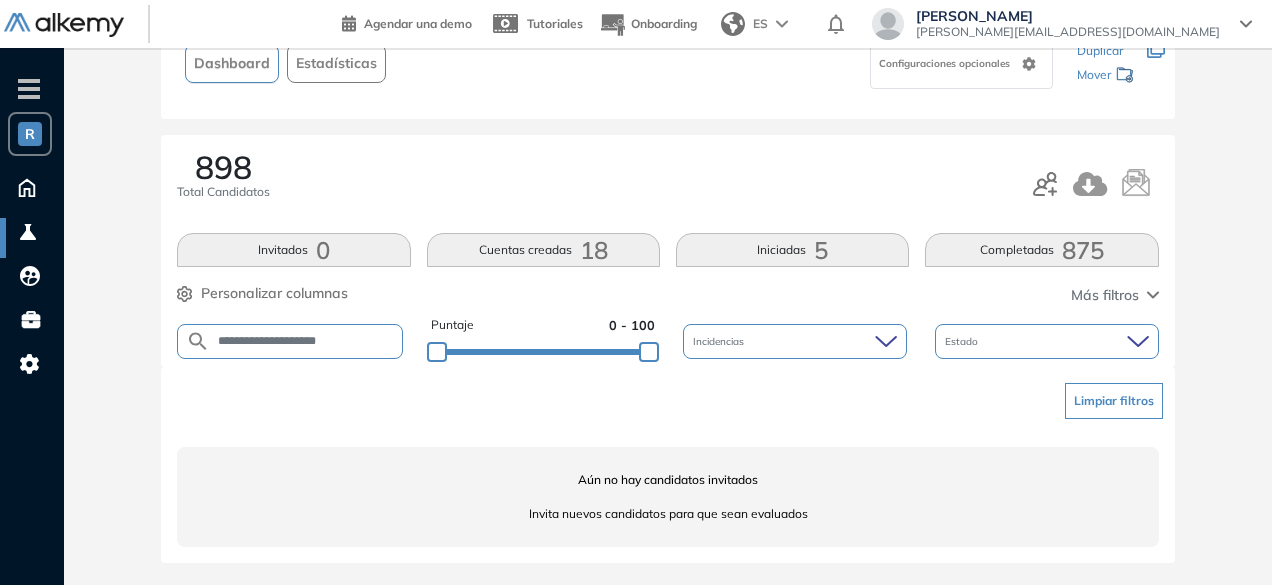 drag, startPoint x: 321, startPoint y: 343, endPoint x: 276, endPoint y: 323, distance: 49.24429 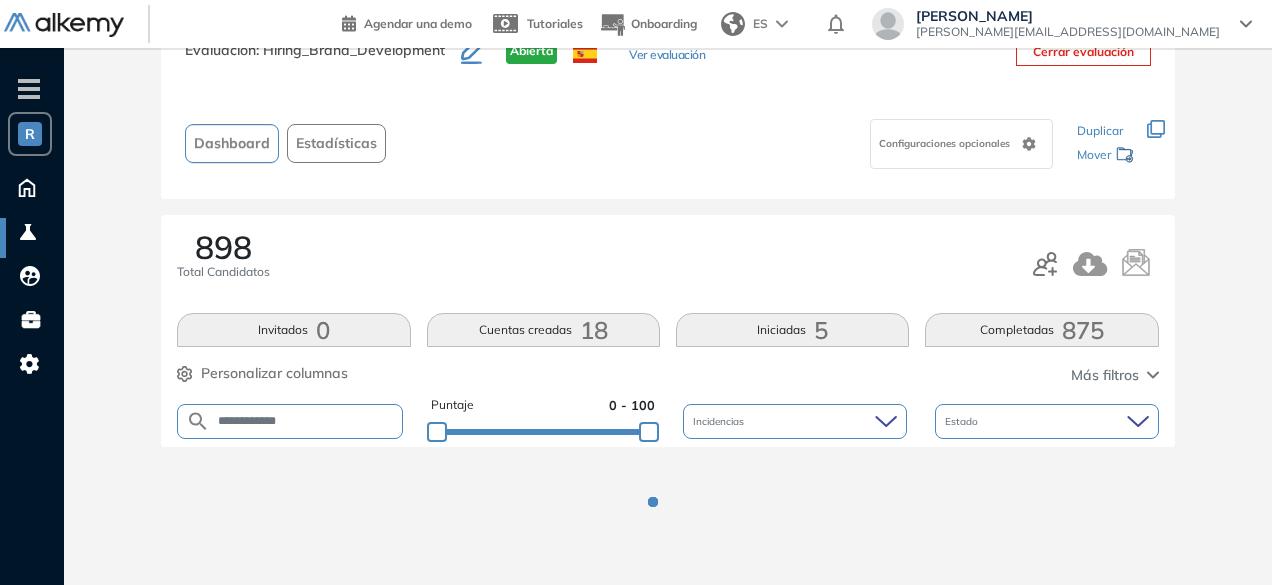 scroll, scrollTop: 154, scrollLeft: 0, axis: vertical 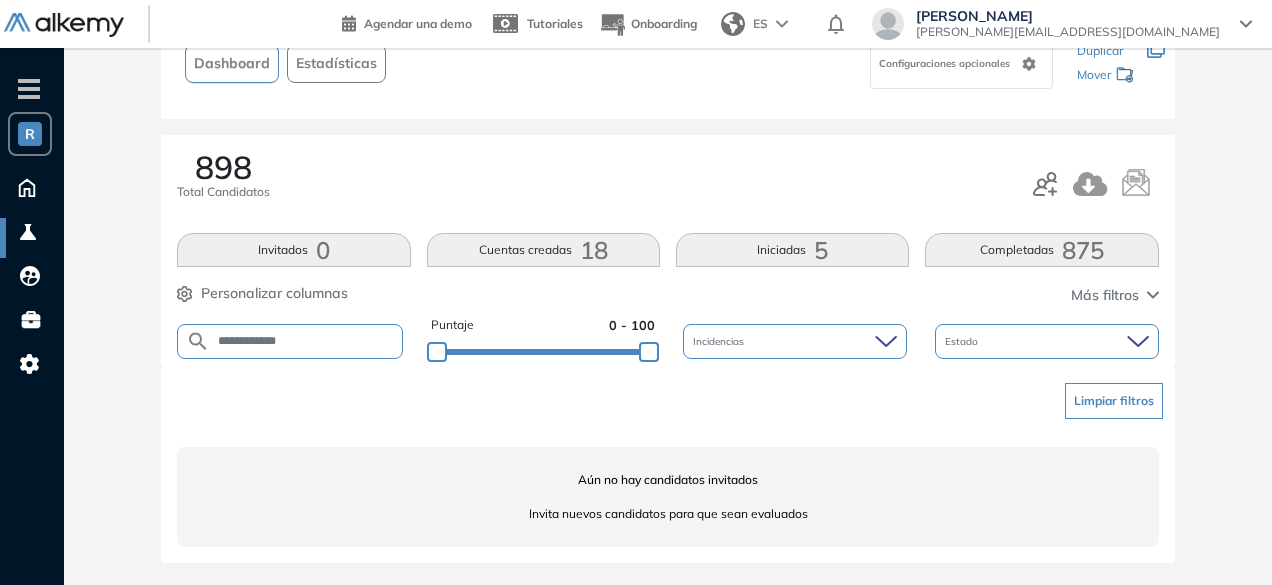 click on "**********" at bounding box center [306, 341] 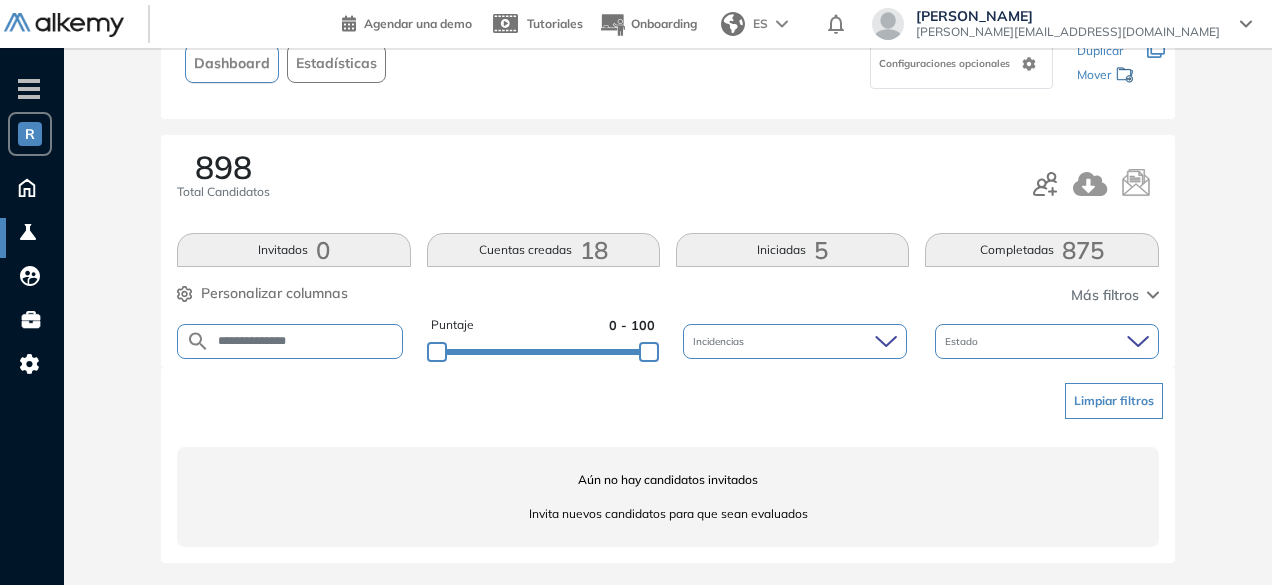 type on "**********" 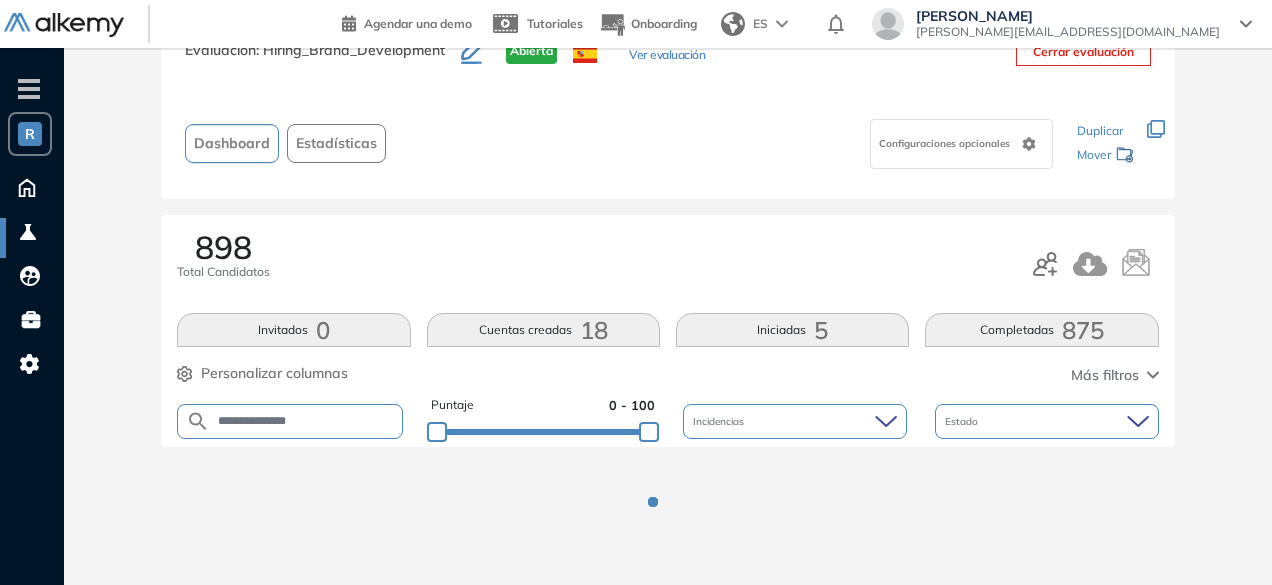 scroll, scrollTop: 154, scrollLeft: 0, axis: vertical 